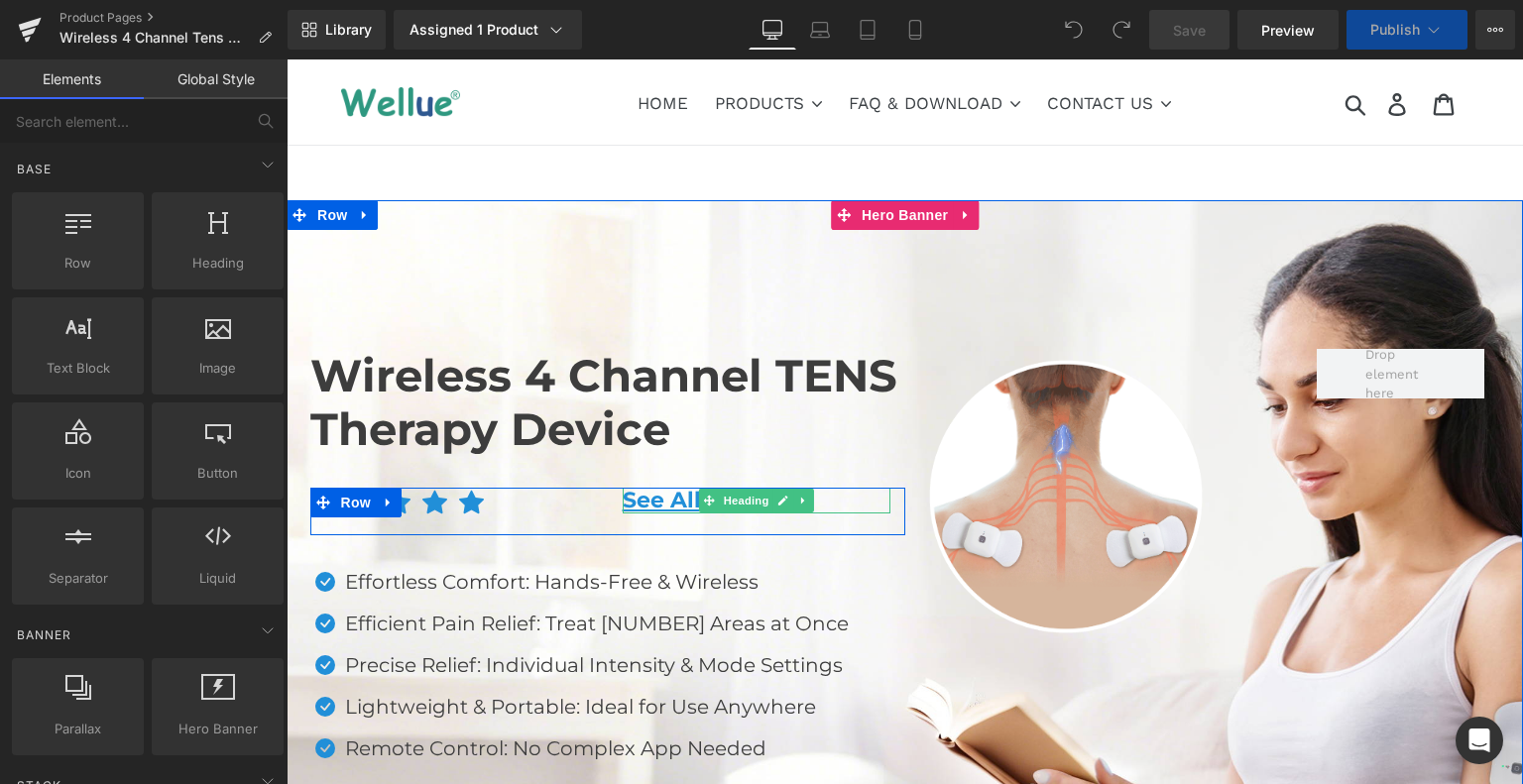 scroll, scrollTop: 0, scrollLeft: 0, axis: both 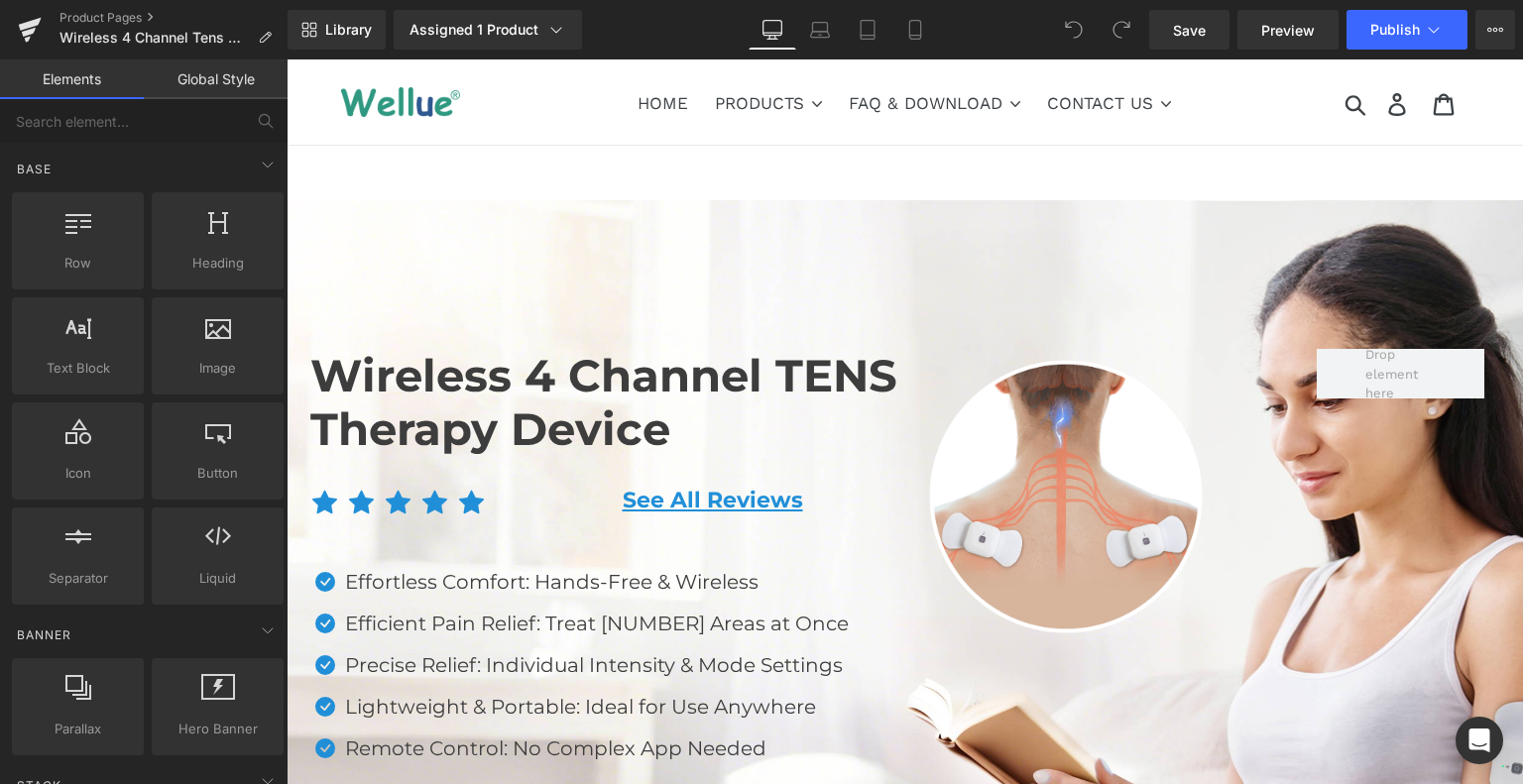 drag, startPoint x: 57, startPoint y: 759, endPoint x: 26, endPoint y: 789, distance: 43.13931 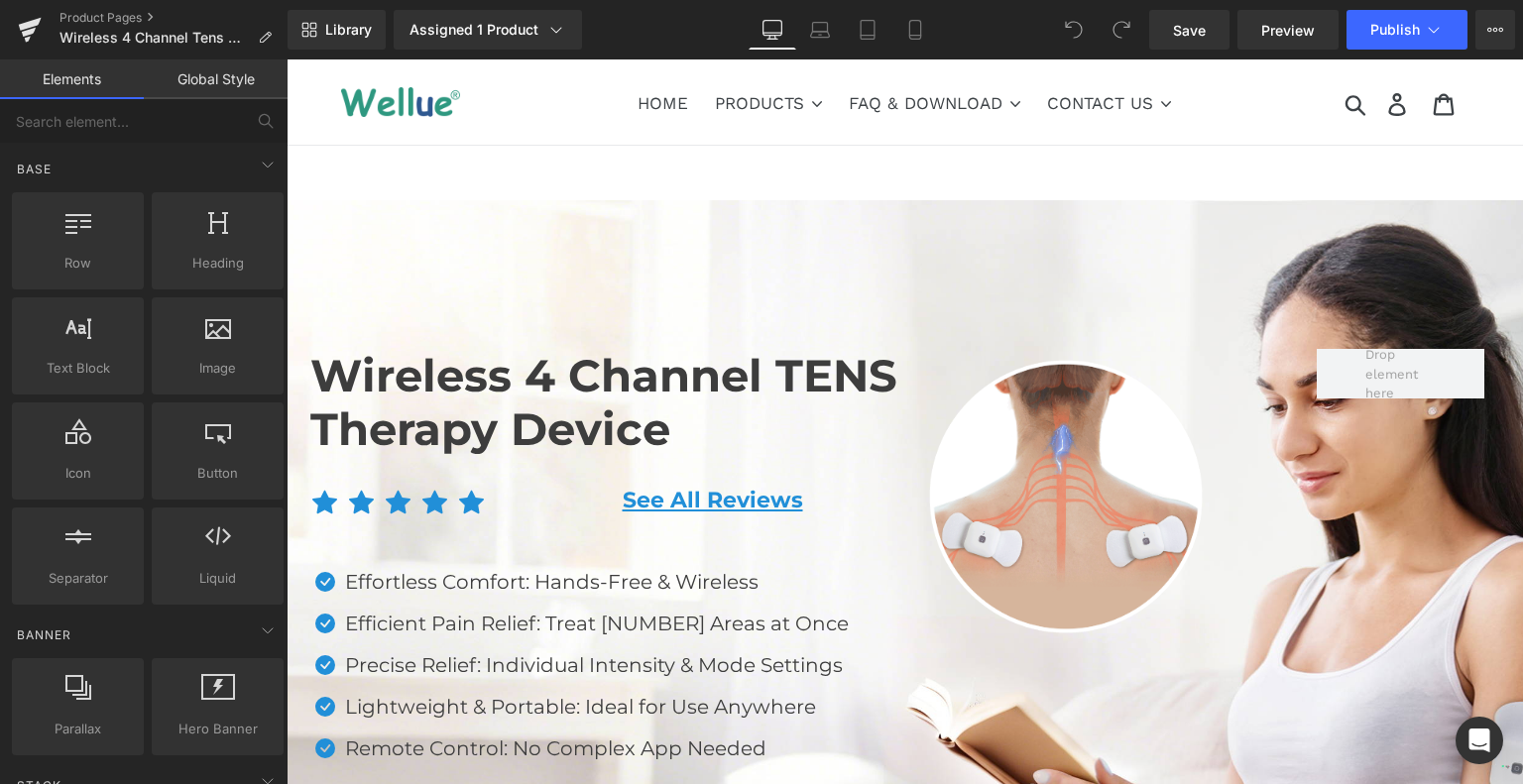 scroll, scrollTop: 72, scrollLeft: 0, axis: vertical 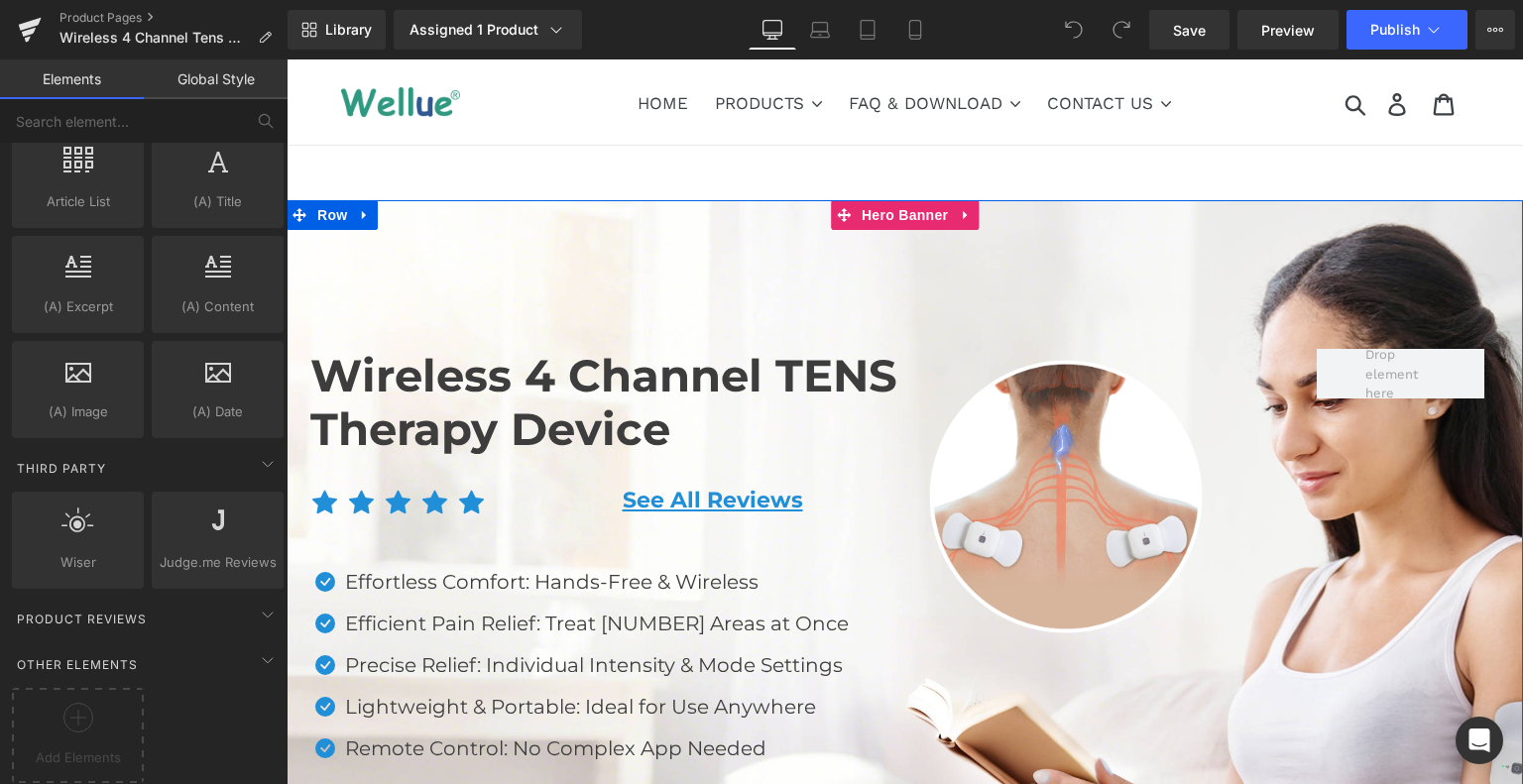 click on "Wireless 4 Channel TENS Therapy Device" at bounding box center (608, 402) 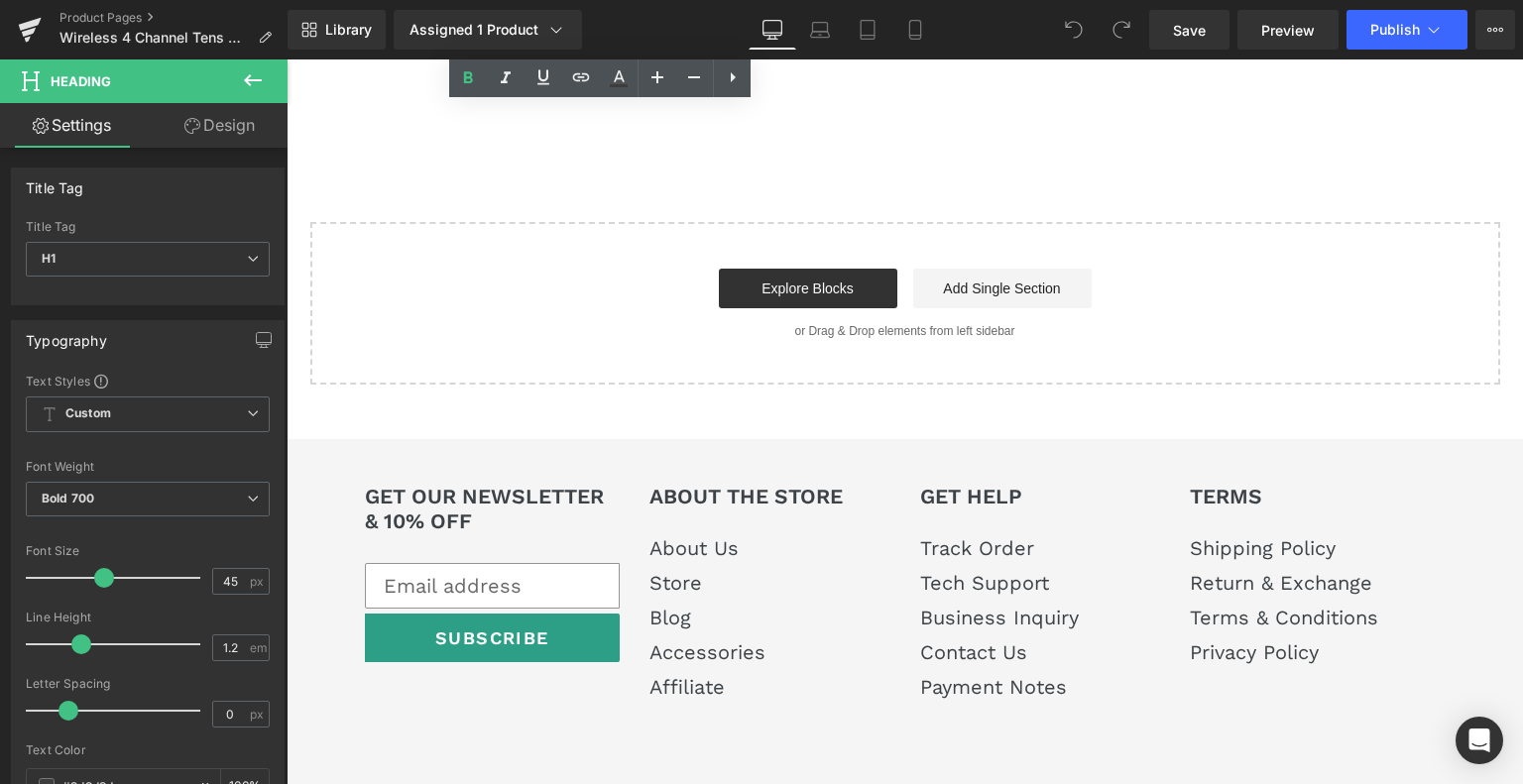 scroll, scrollTop: 14678, scrollLeft: 0, axis: vertical 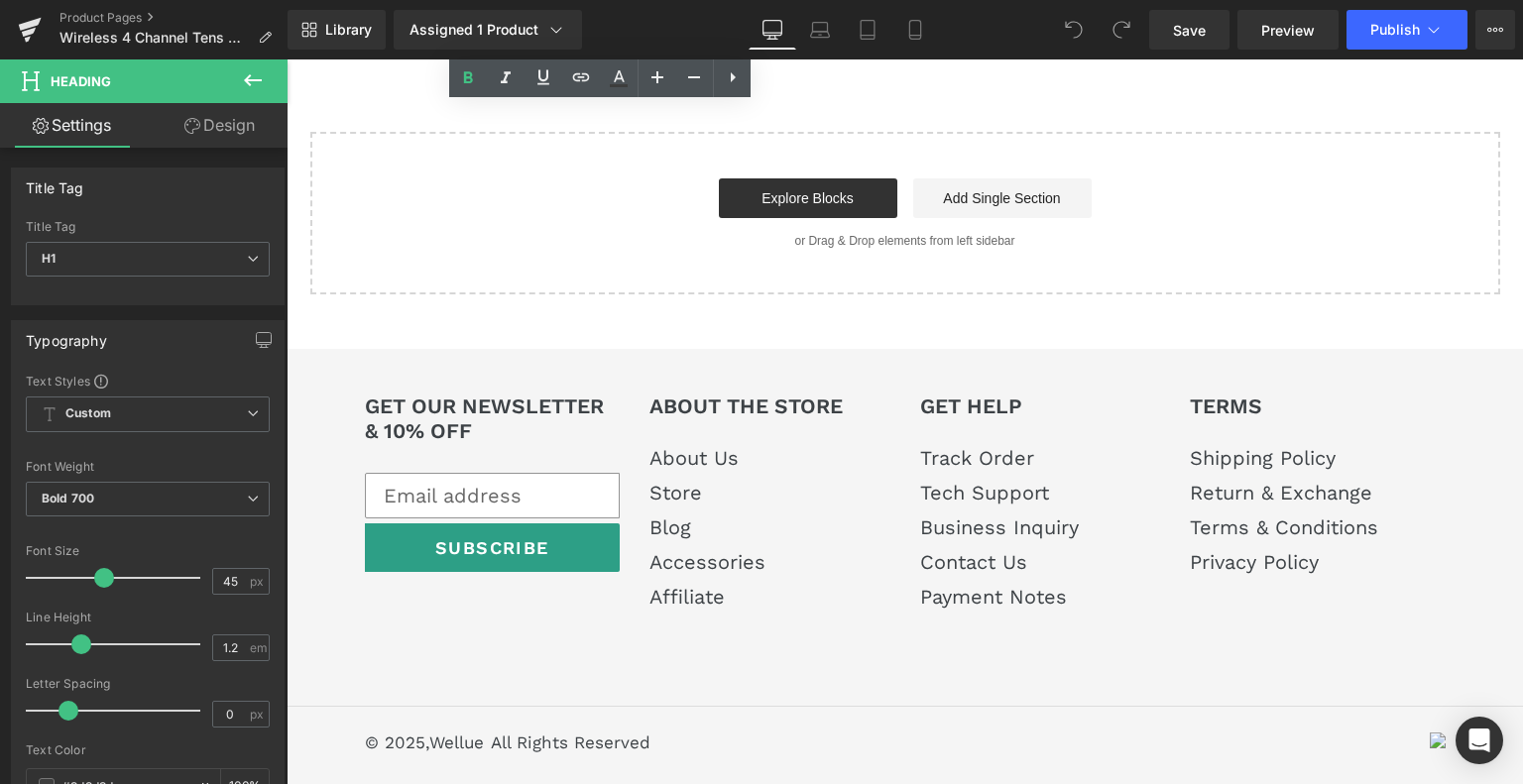 click on "GET OUR NEWSLETTER & 10% OFF
Subscribe
ABOUT THE STORE
About Us
Store
Blog
Accessories
Affiliate
GET HELP
TERMS" at bounding box center (904, 570) 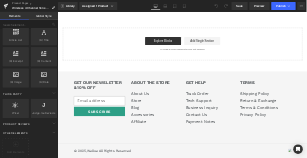 scroll, scrollTop: 14809, scrollLeft: 0, axis: vertical 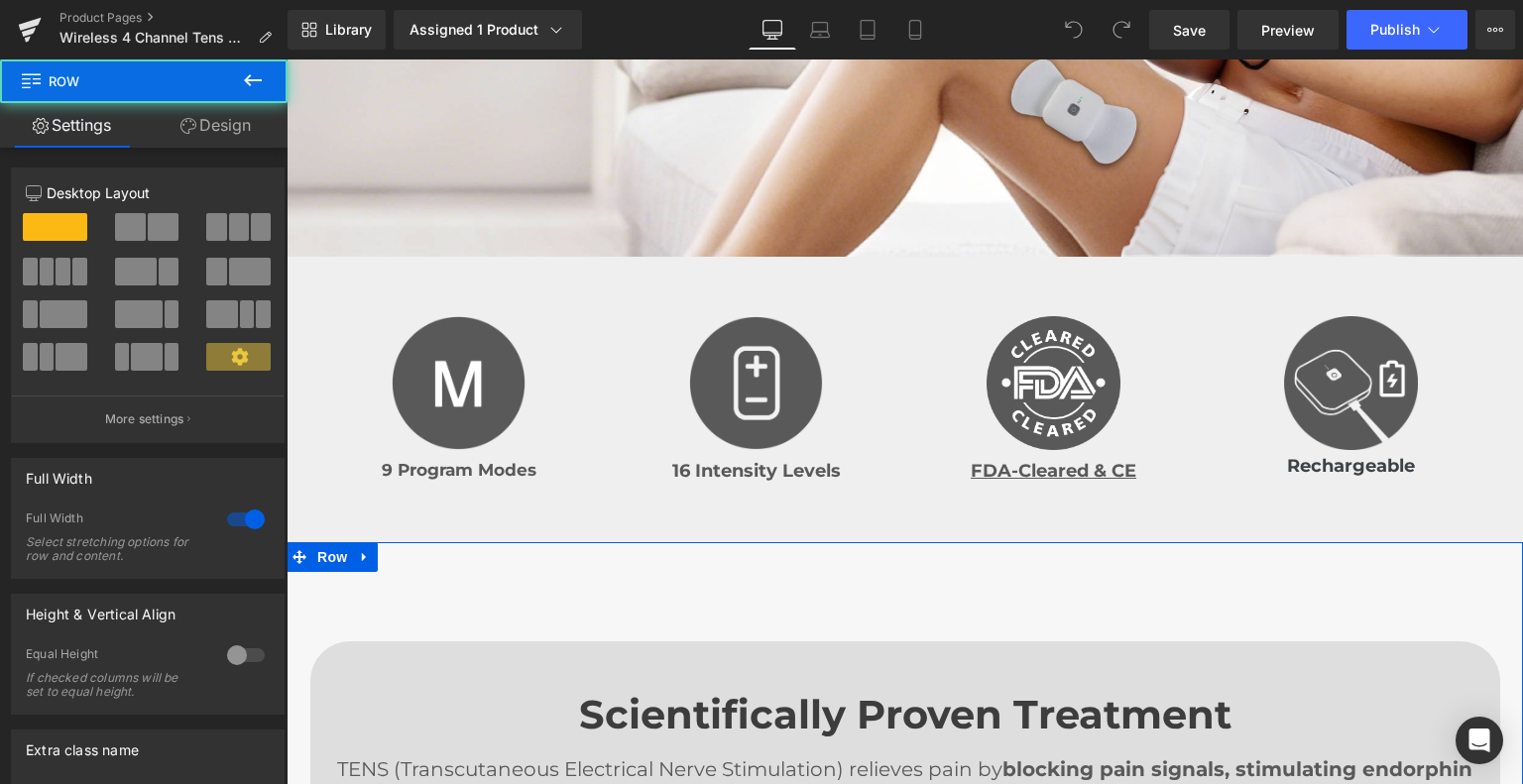 click on "TENS (Transcutaneous Electrical Nerve Stimulation) relieves pain by blocking pain signals, stimulating endorphin release, improving blood circulation, and relaxing muscle spasms through gentle electrical stimulation." at bounding box center [904, 1057] 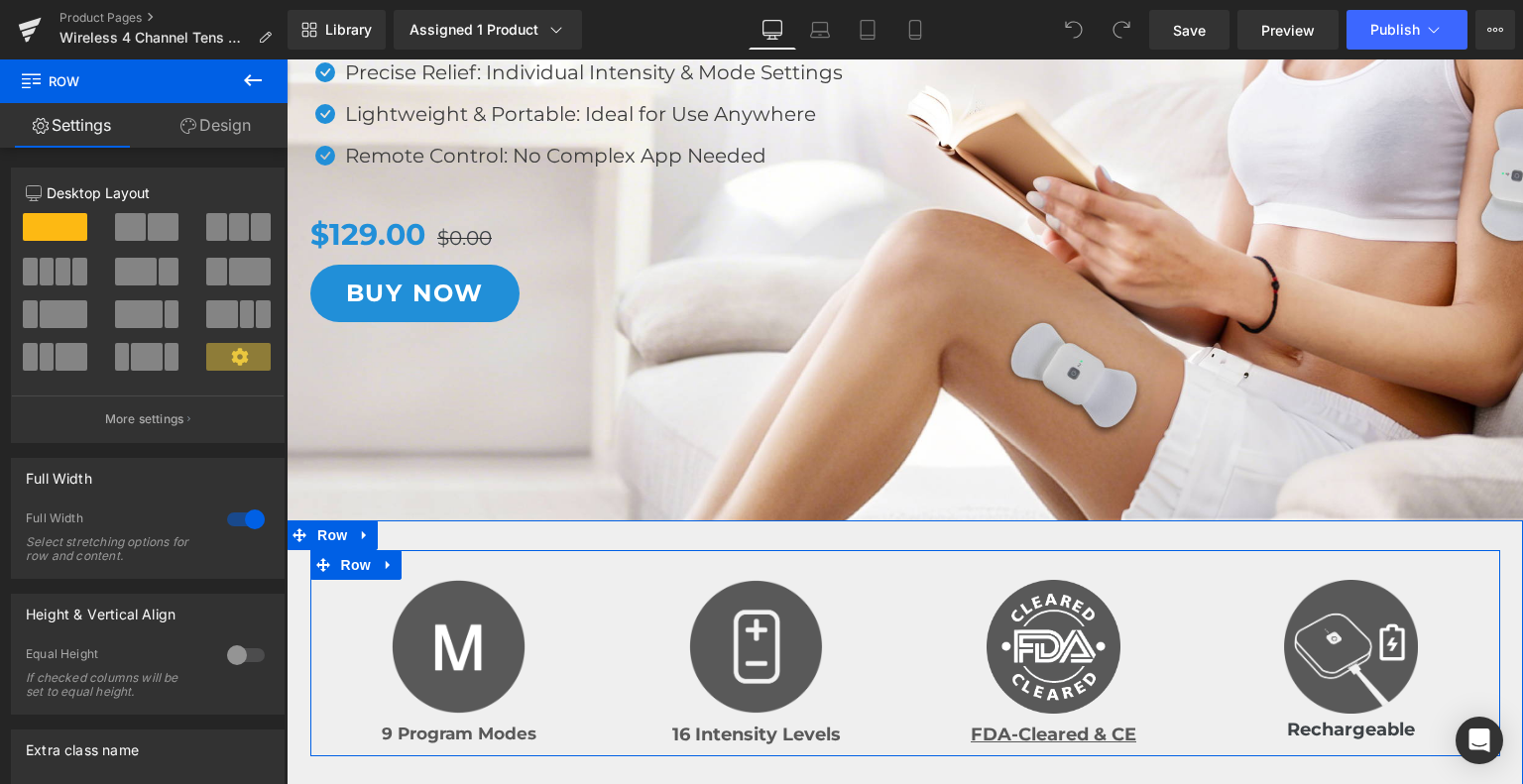 scroll, scrollTop: 559, scrollLeft: 0, axis: vertical 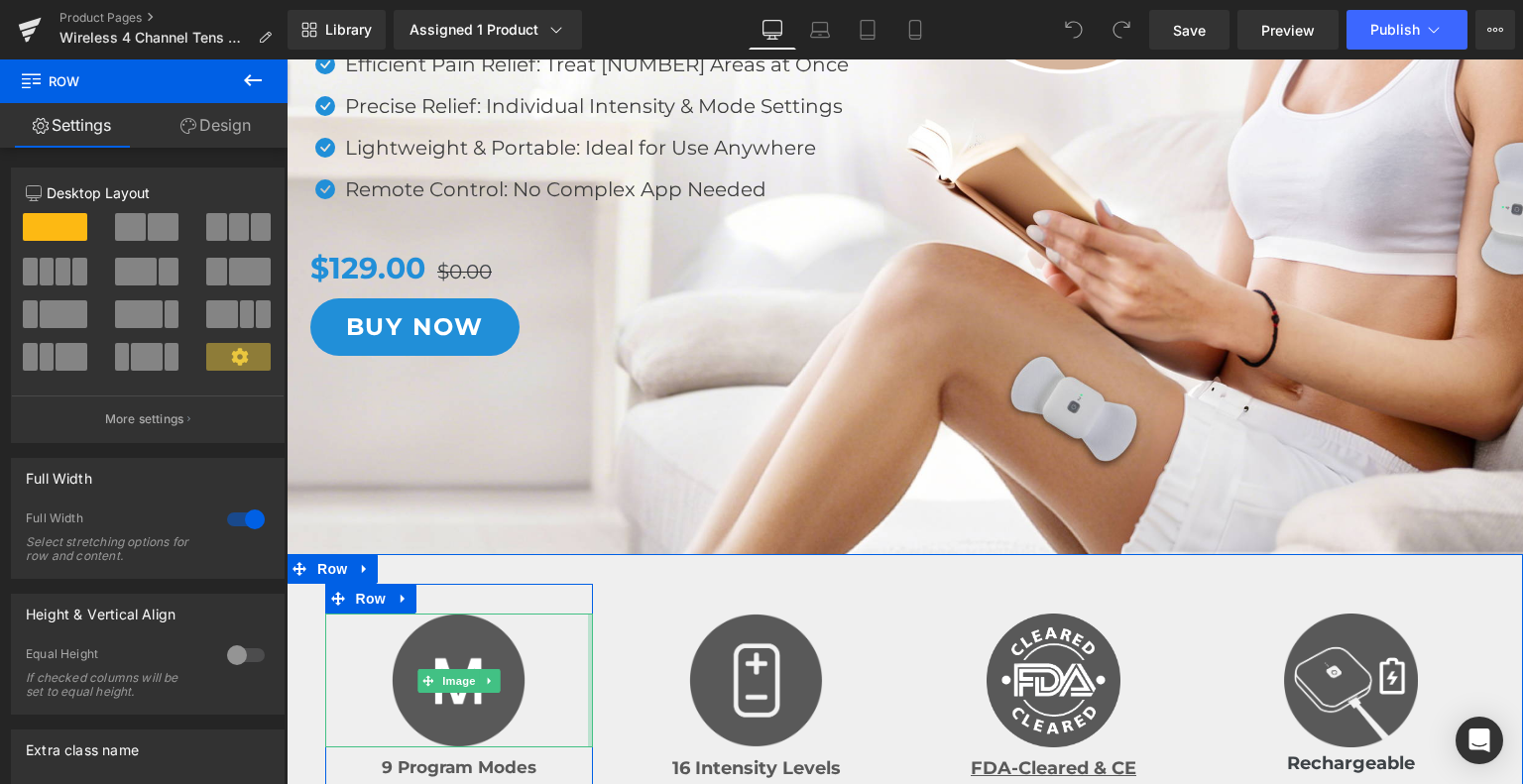 click at bounding box center [459, 680] 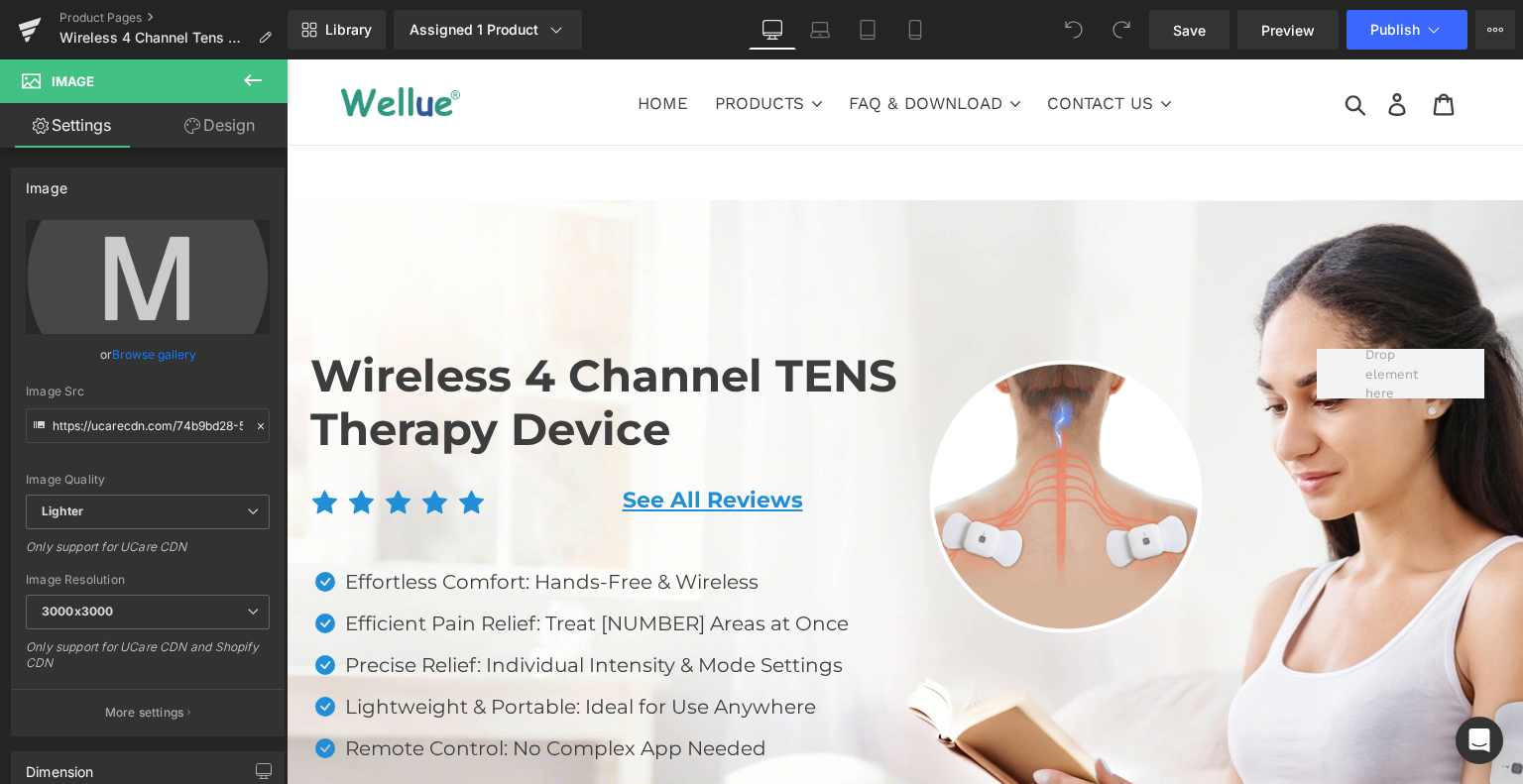 scroll, scrollTop: 0, scrollLeft: 0, axis: both 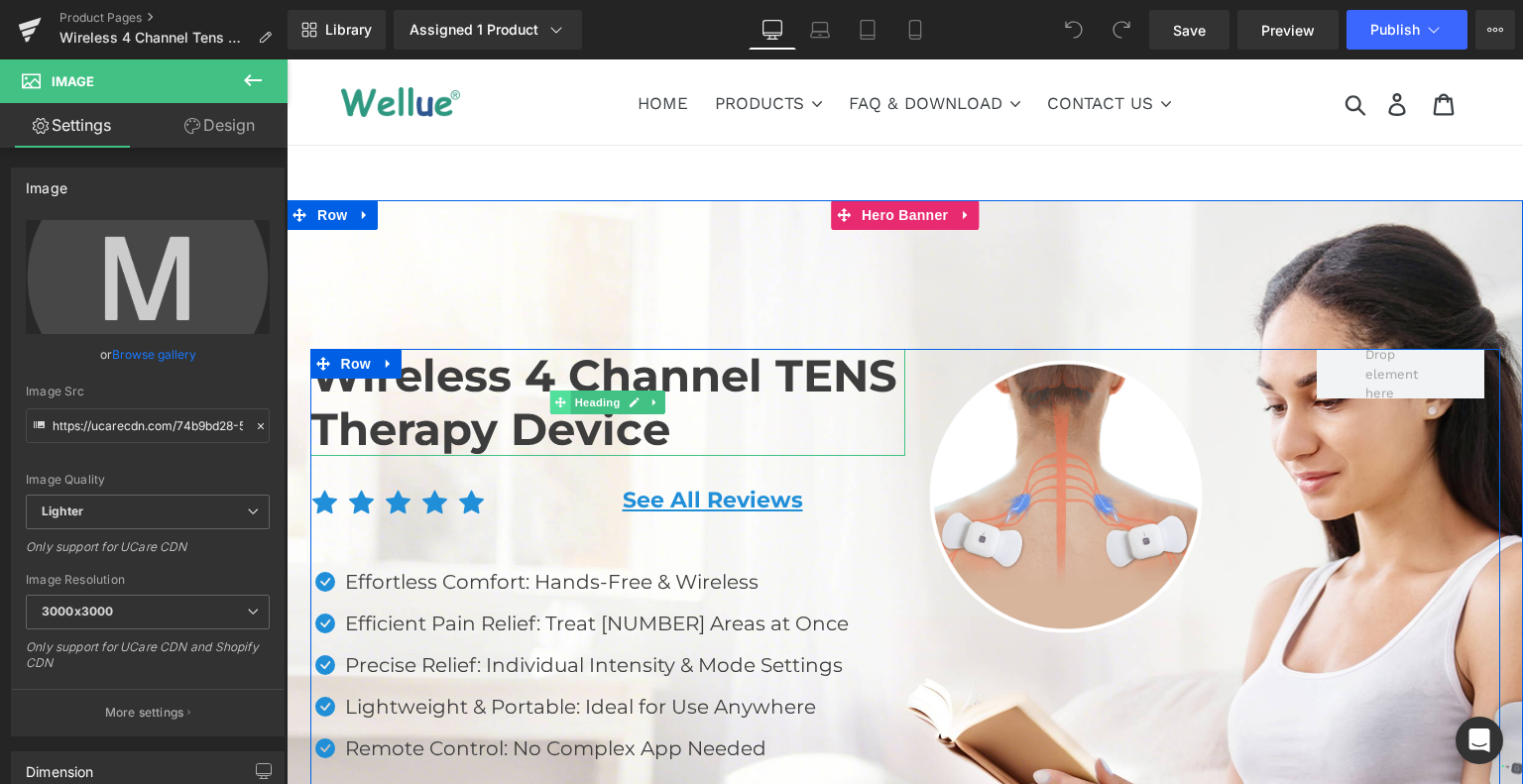 click at bounding box center [559, 402] 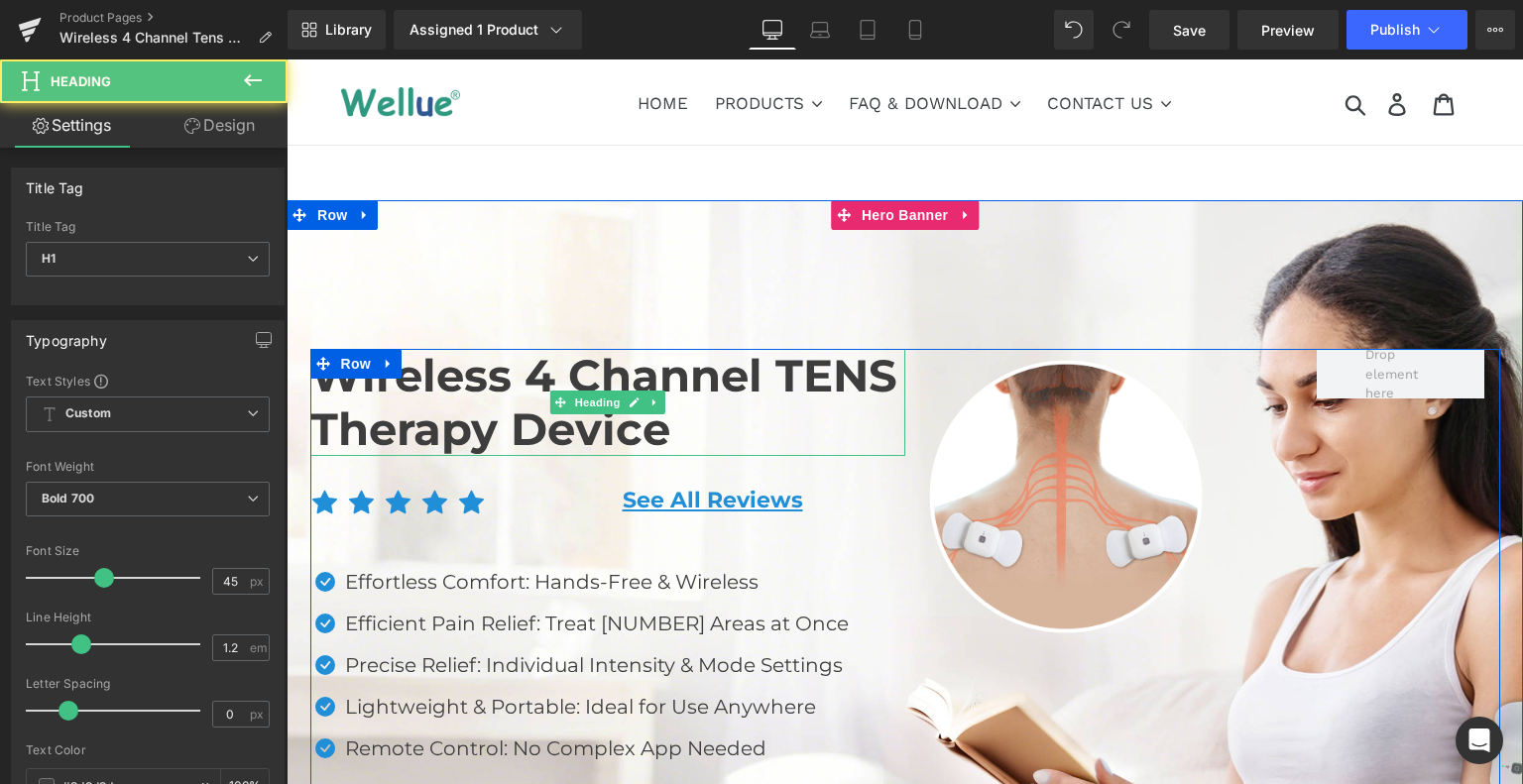 click on "Wireless 4 Channel TENS Therapy Device" at bounding box center (608, 402) 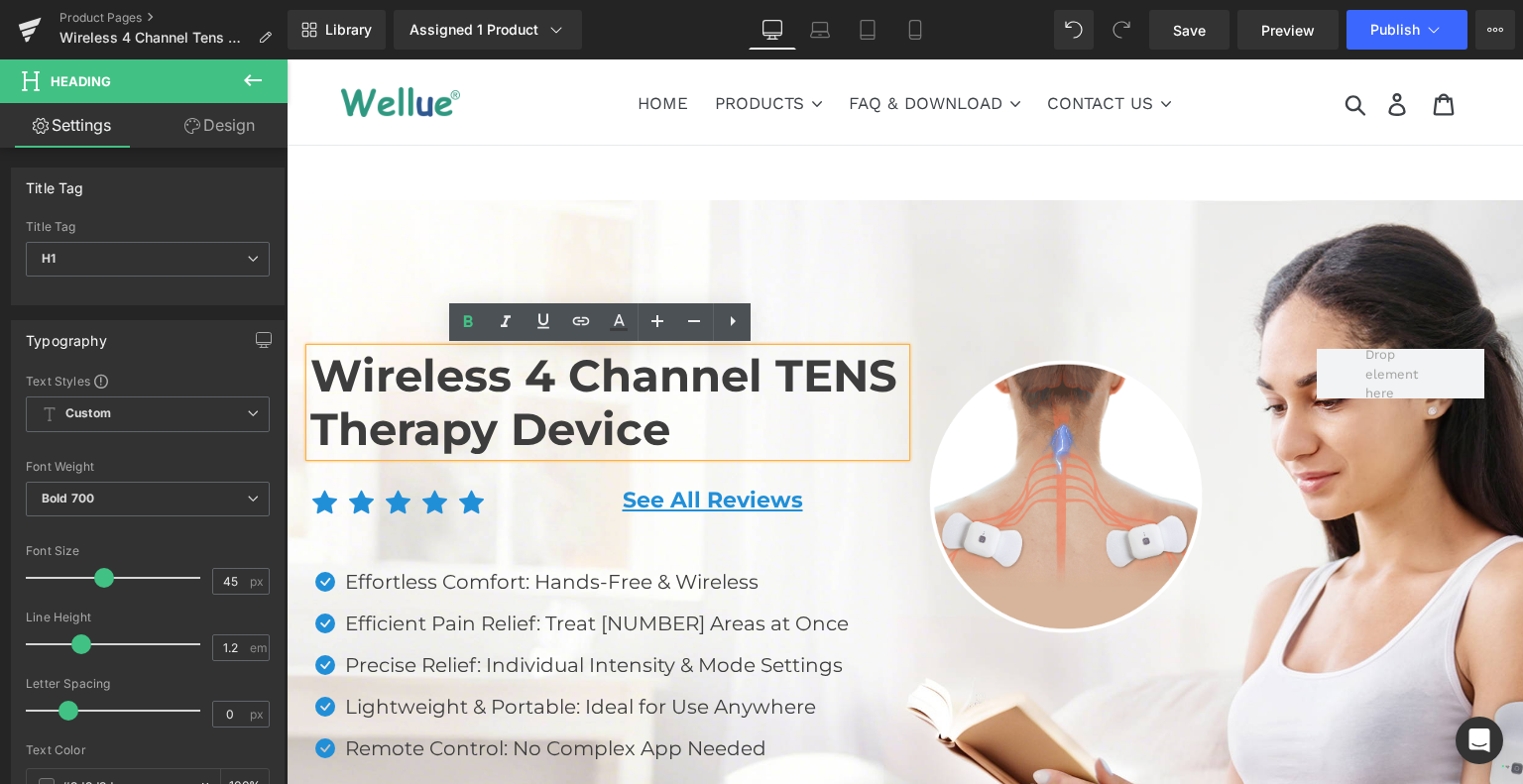click on "Wireless 4 Channel TENS Therapy Device" at bounding box center [608, 402] 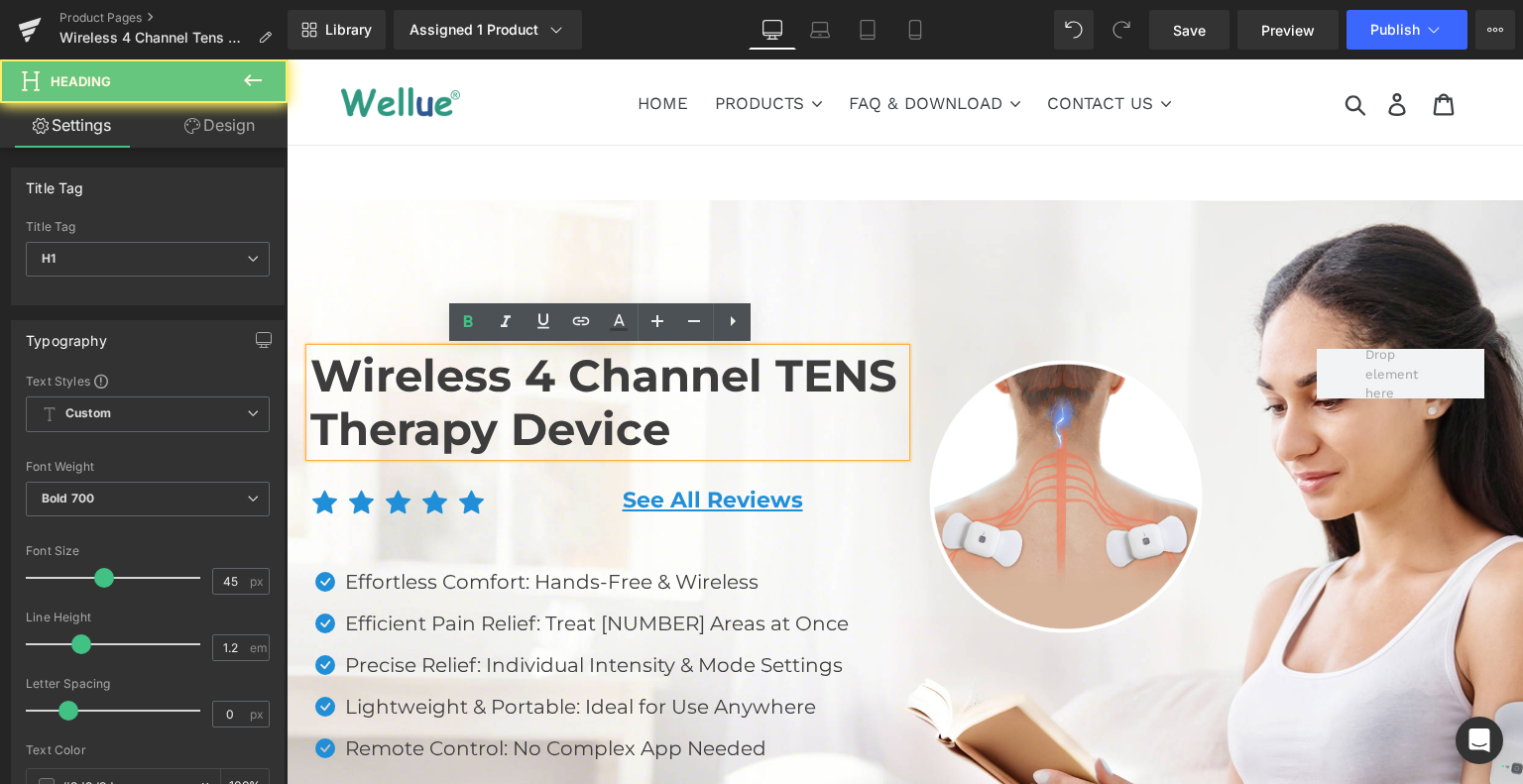 click on "Wireless 4 Channel TENS Therapy Device" at bounding box center (608, 402) 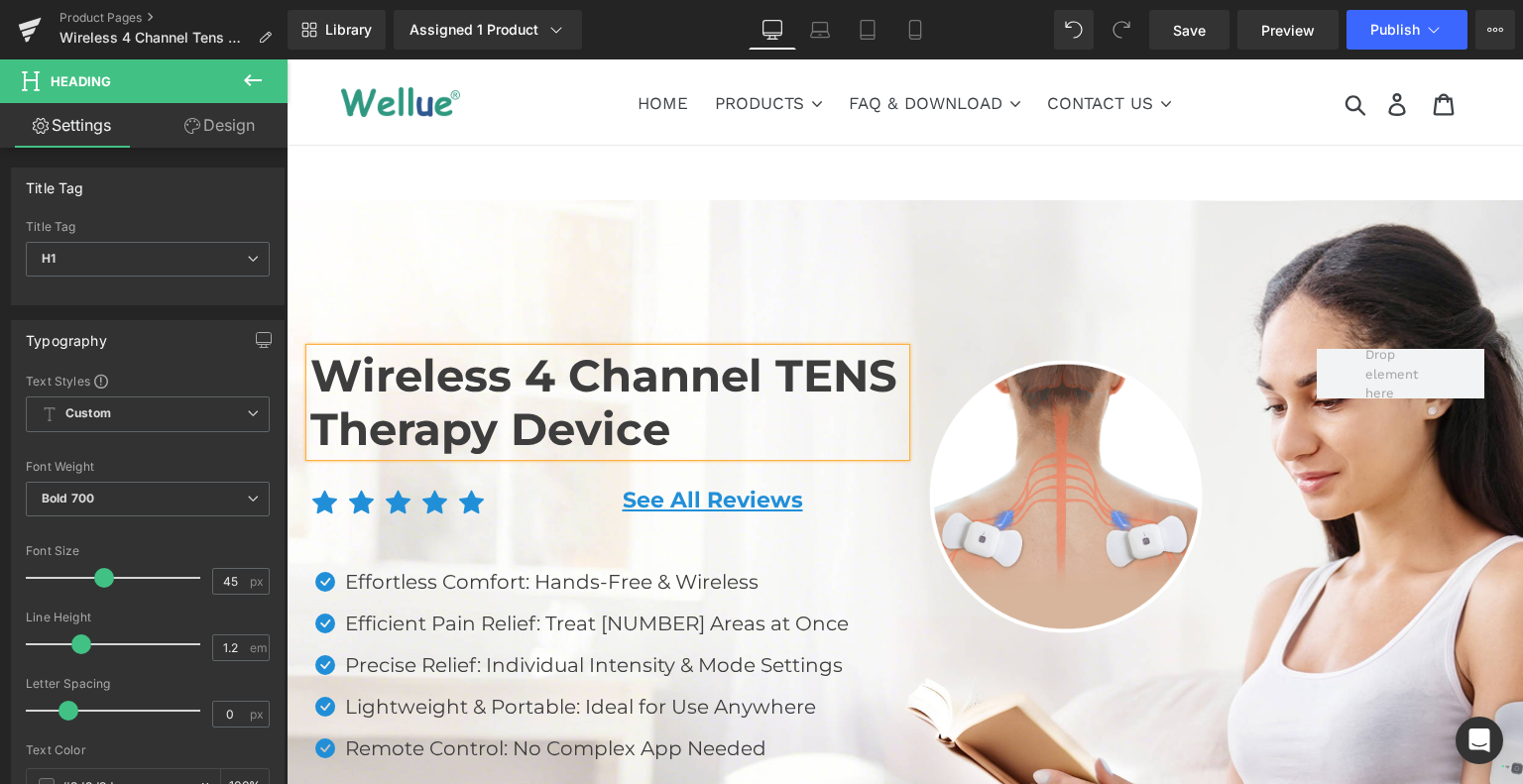 type 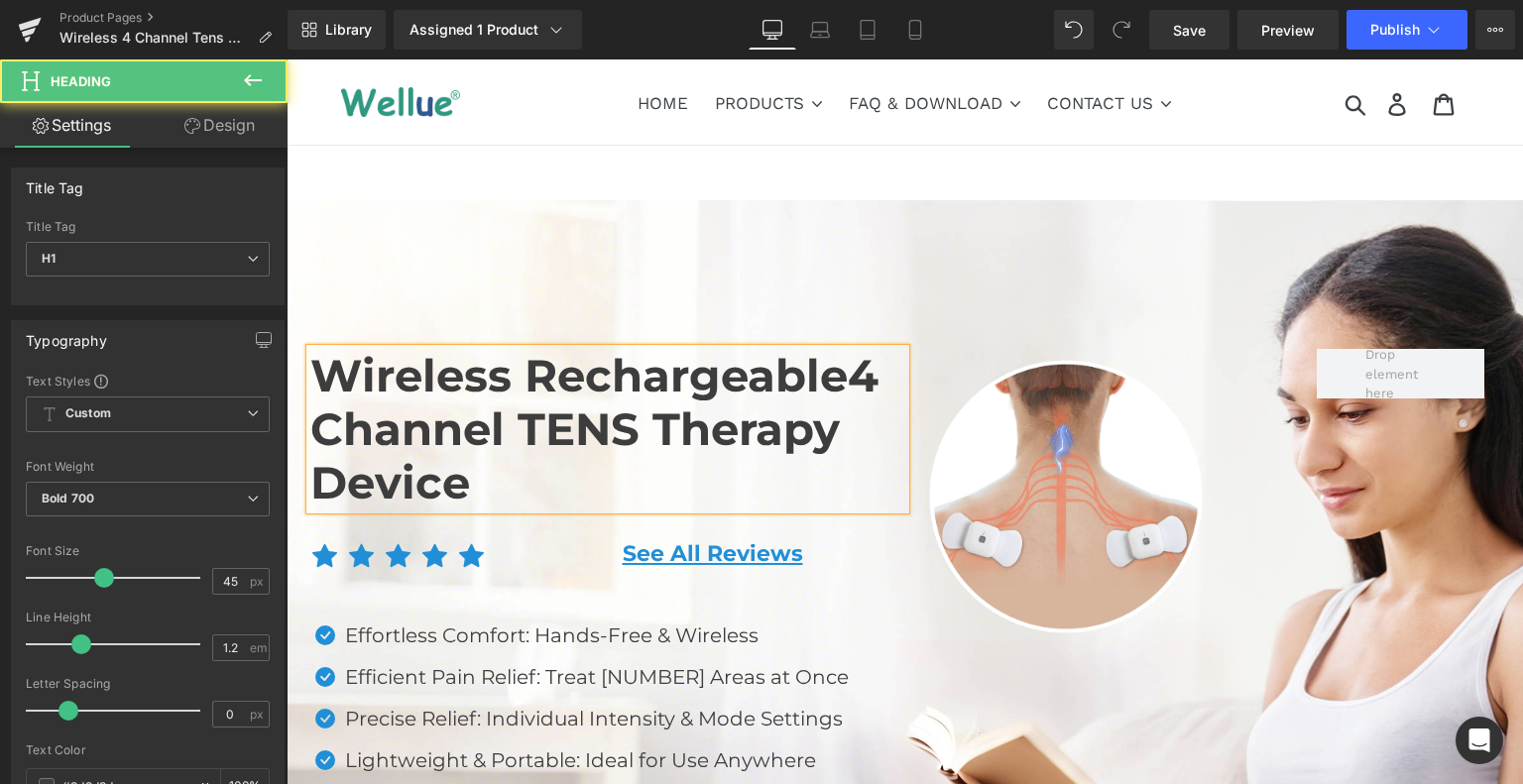 click on "Wireless Rechargeable4 Channel TENS Therapy Device" at bounding box center [608, 429] 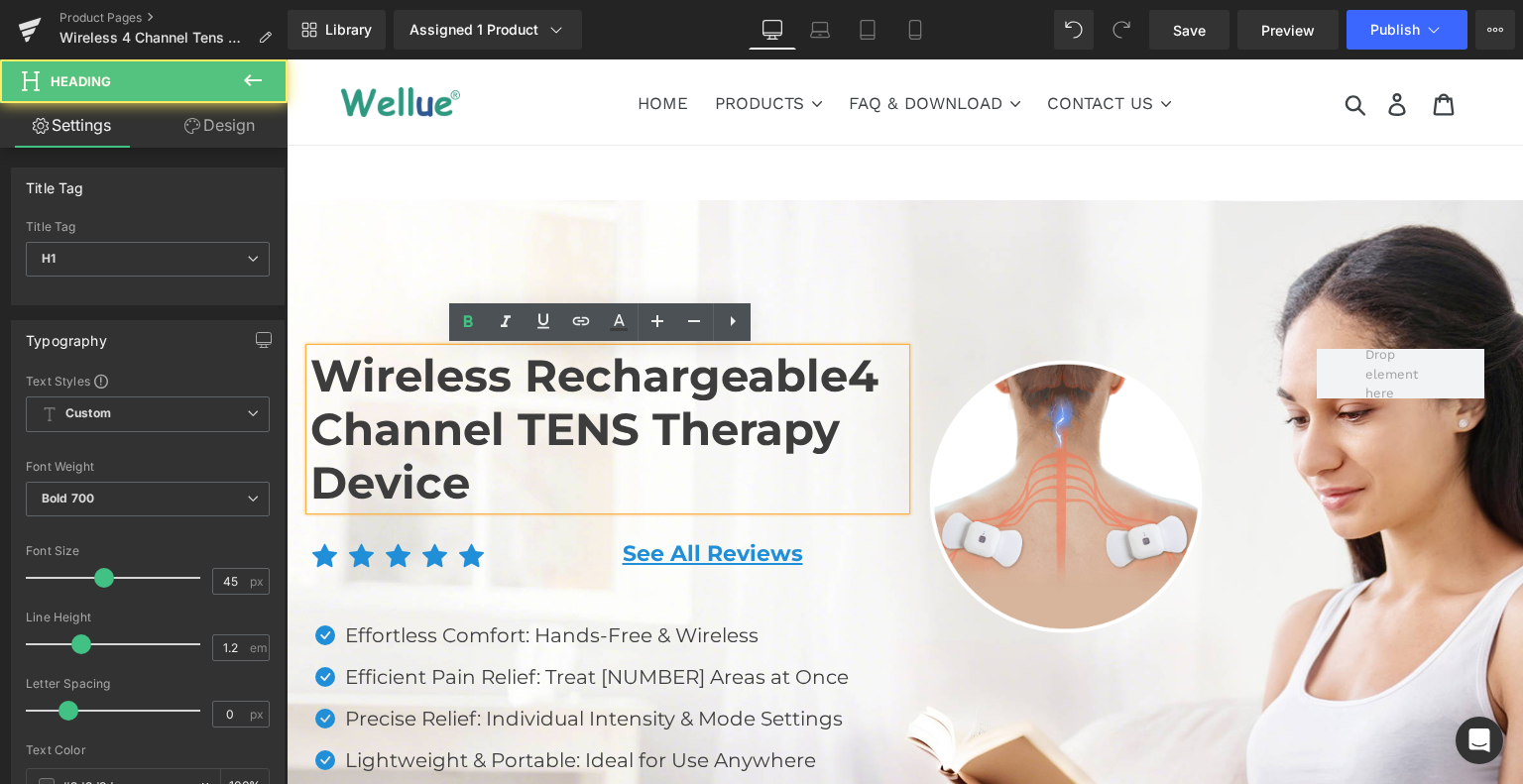 click on "Wireless Rechargeable4 Channel TENS Therapy Device" at bounding box center (608, 429) 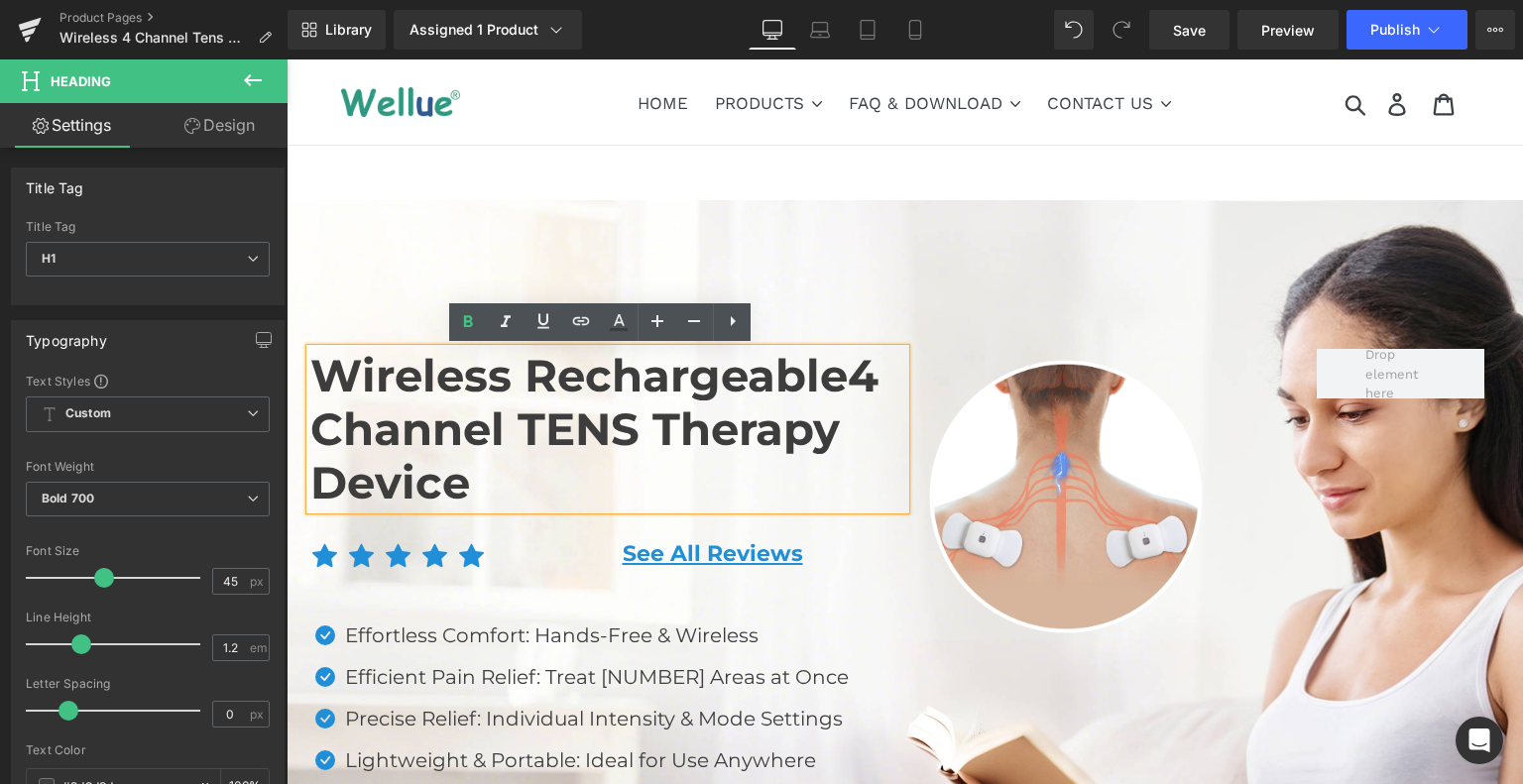 click on "Wireless Rechargeable4 Channel TENS Therapy Device" at bounding box center (608, 429) 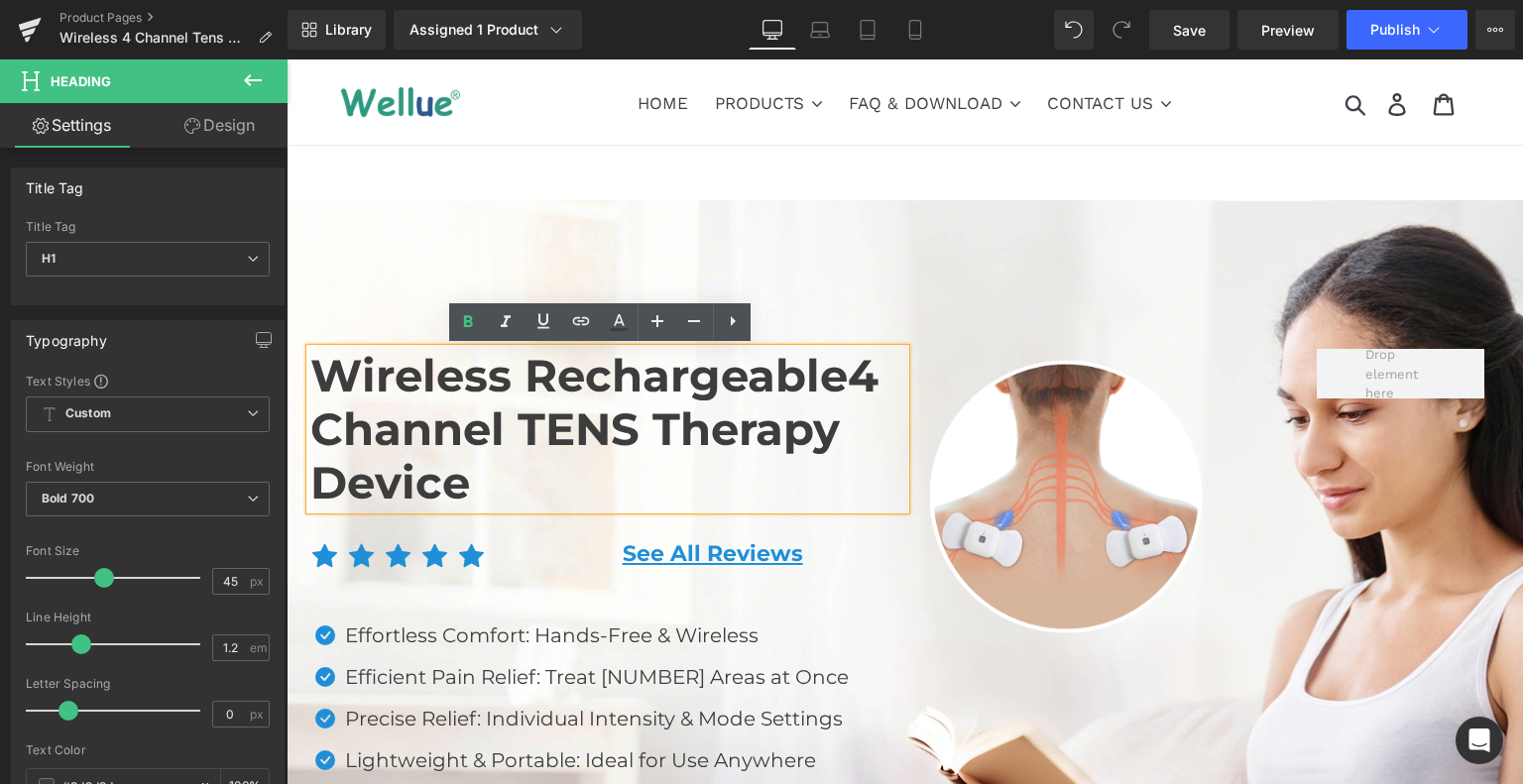 click on "Wireless Rechargeable4 Channel TENS Therapy Device" at bounding box center (608, 429) 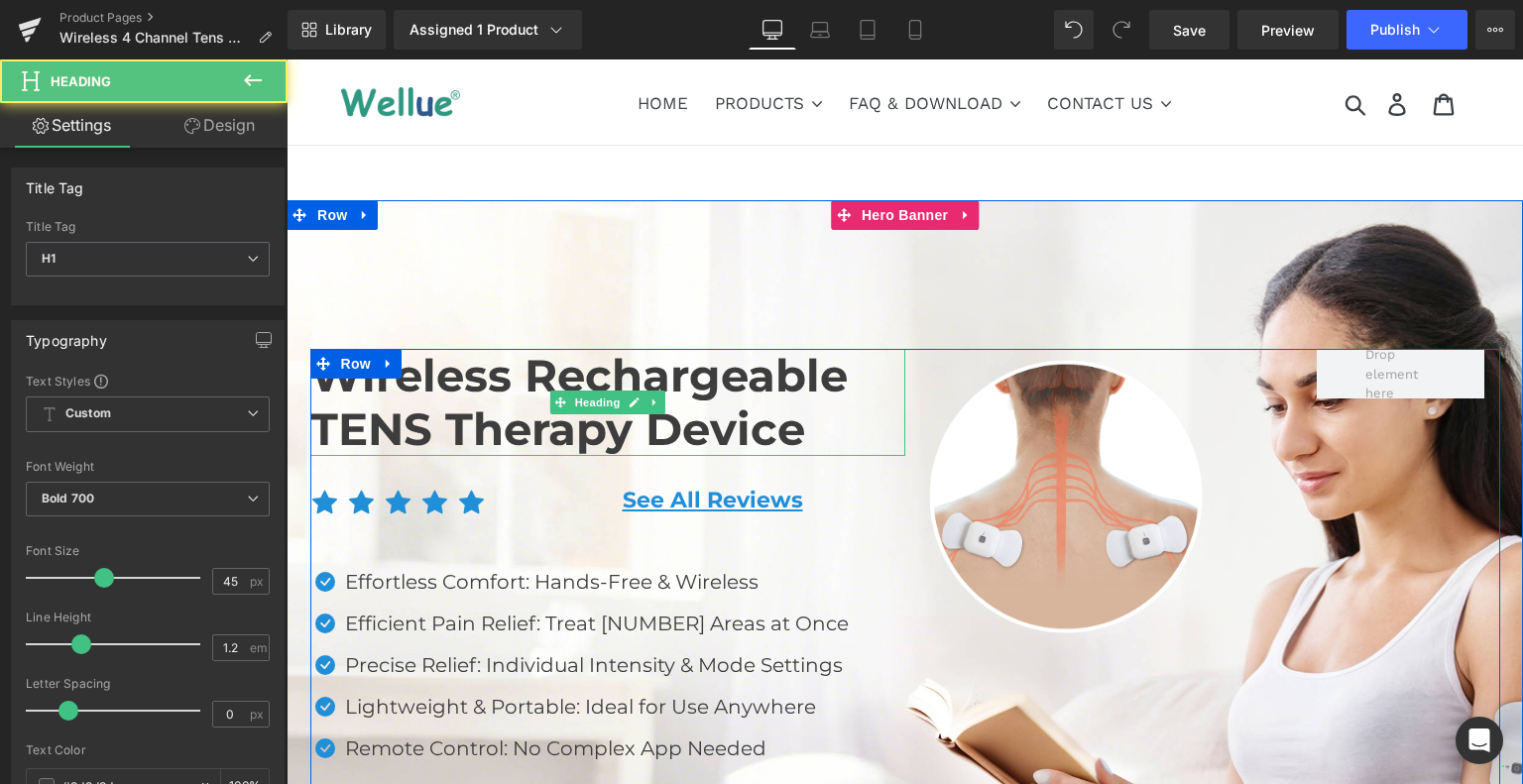 click on "Wireless Rechargeable TENS Therapy Device" at bounding box center [608, 402] 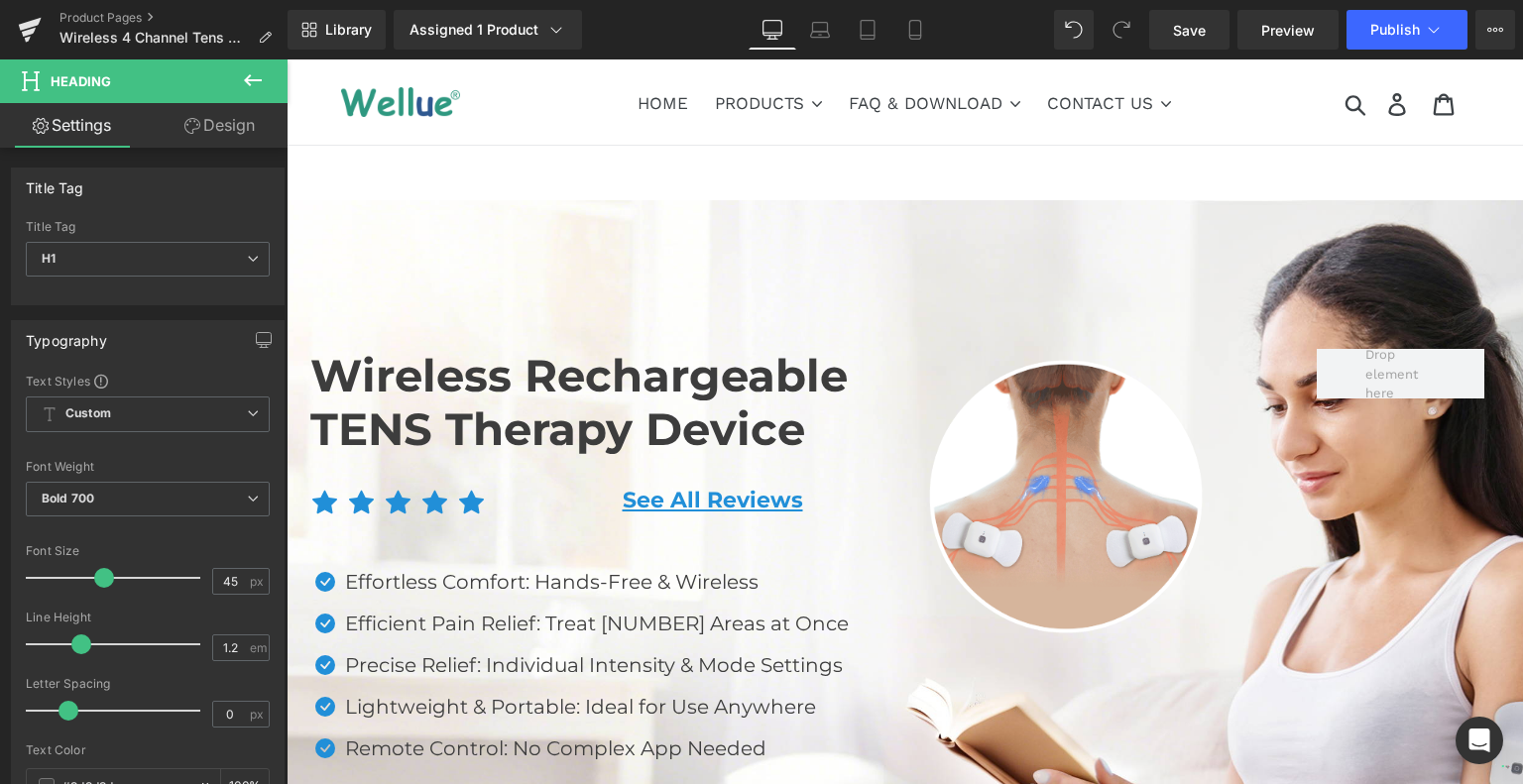 click 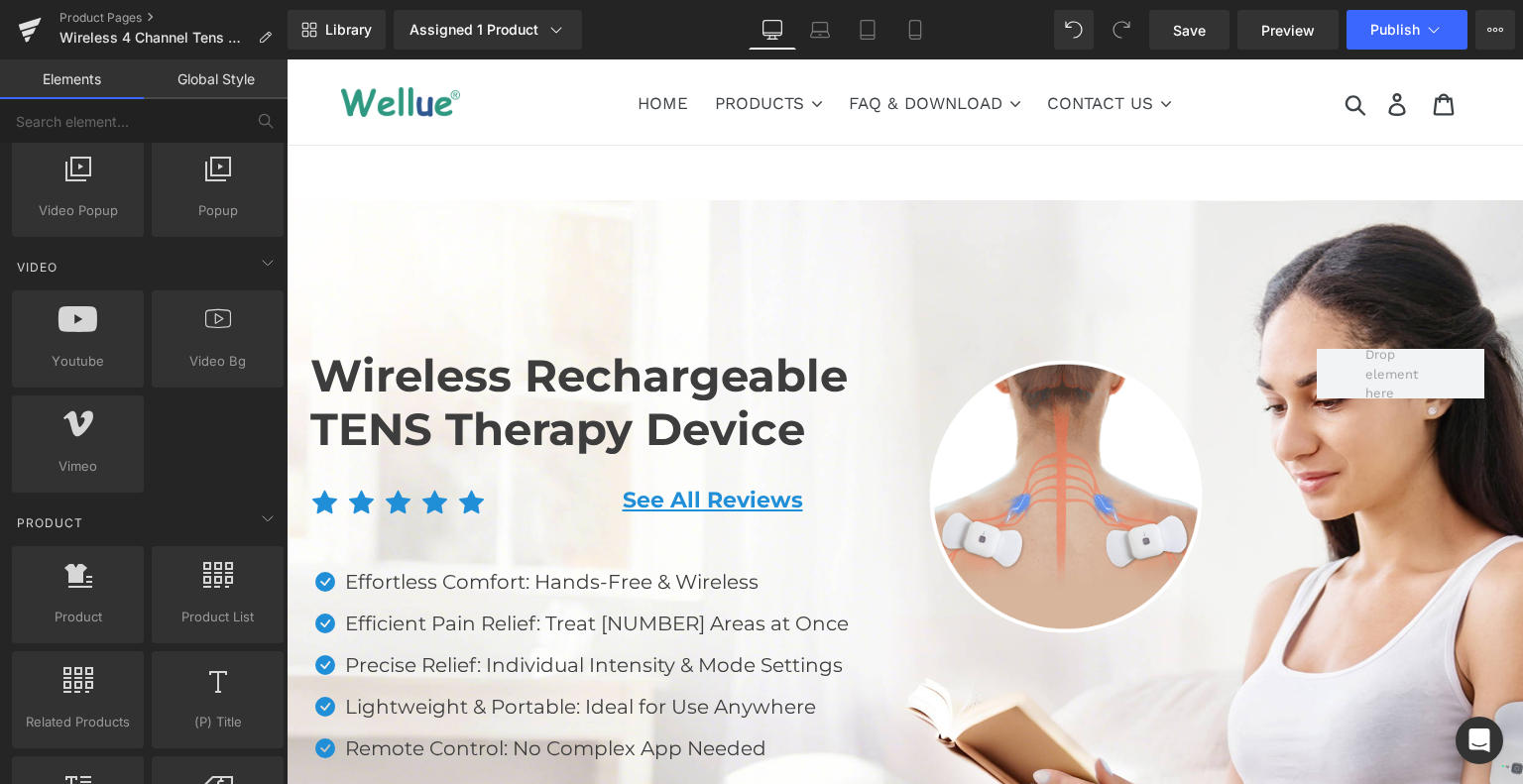 scroll, scrollTop: 1225, scrollLeft: 0, axis: vertical 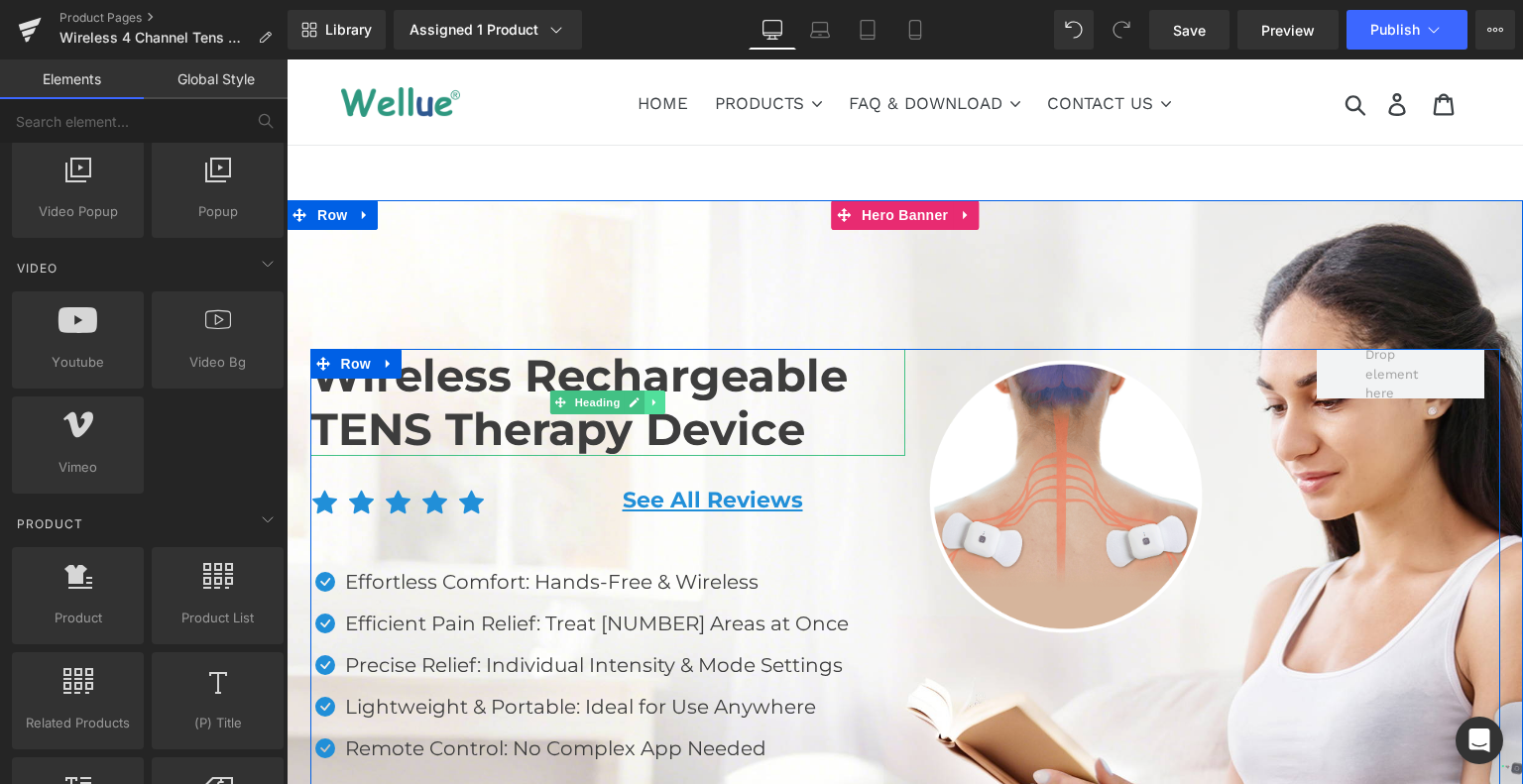 click 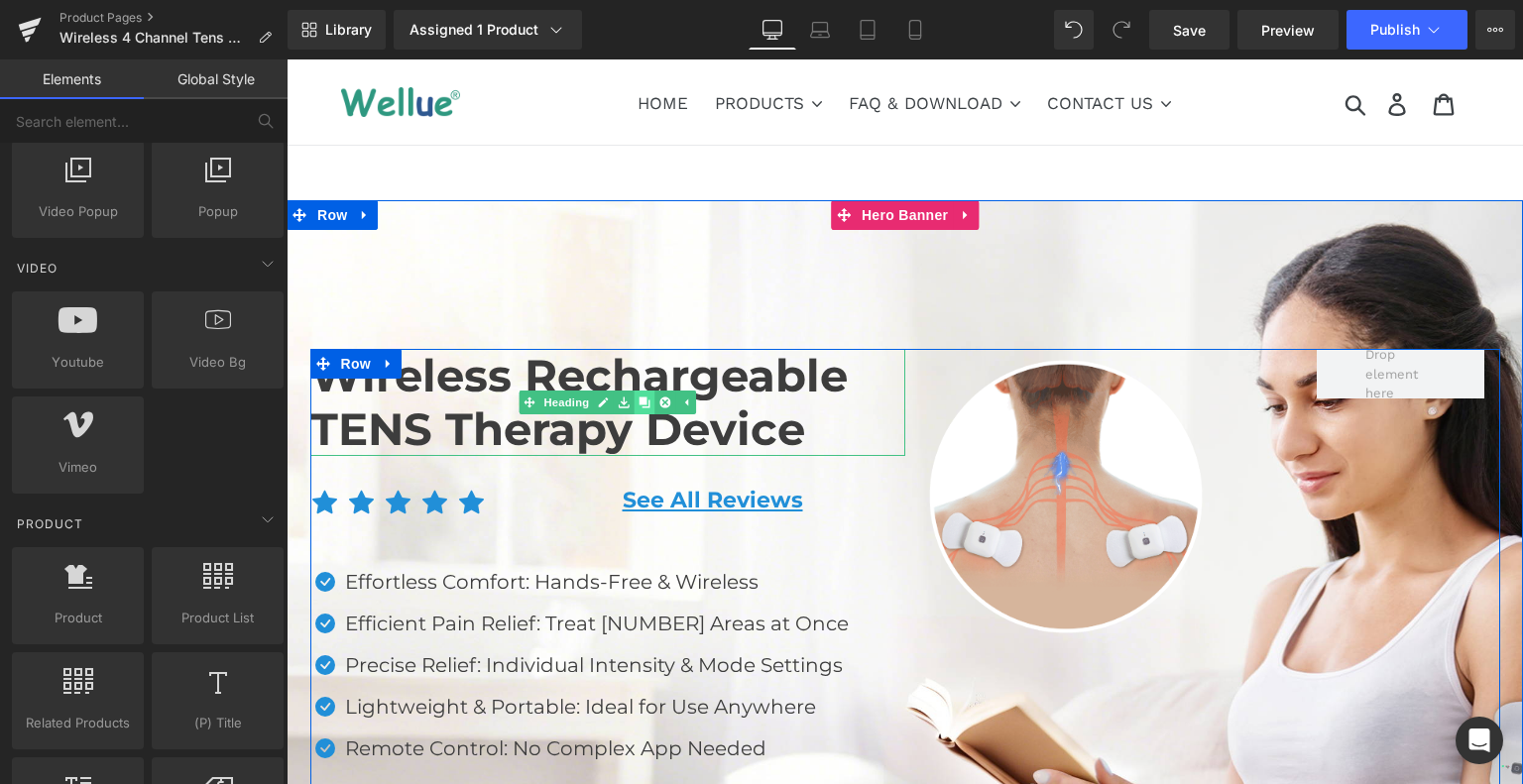 click at bounding box center [644, 402] 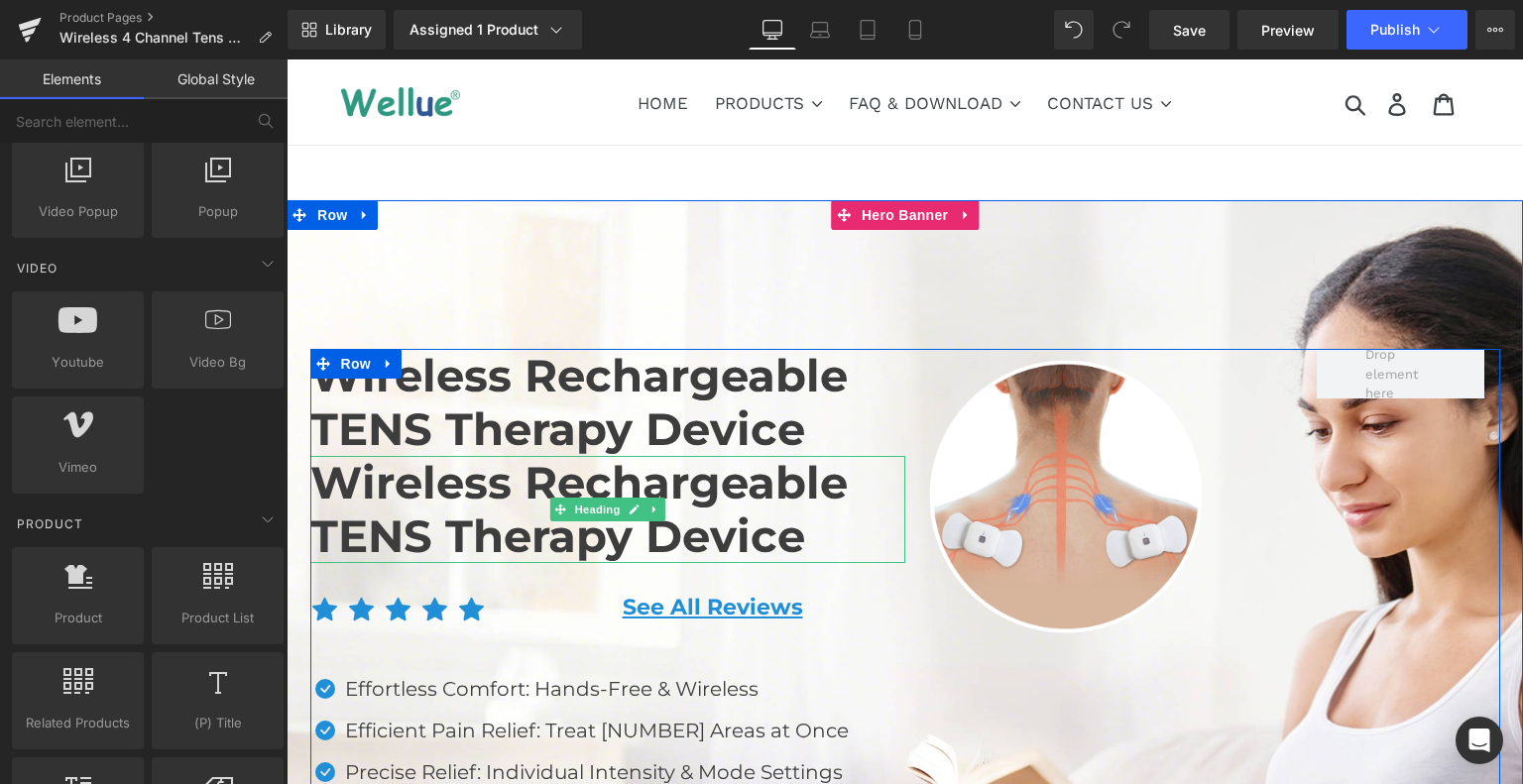 click on "Wireless Rechargeable TENS Therapy Device" at bounding box center (608, 509) 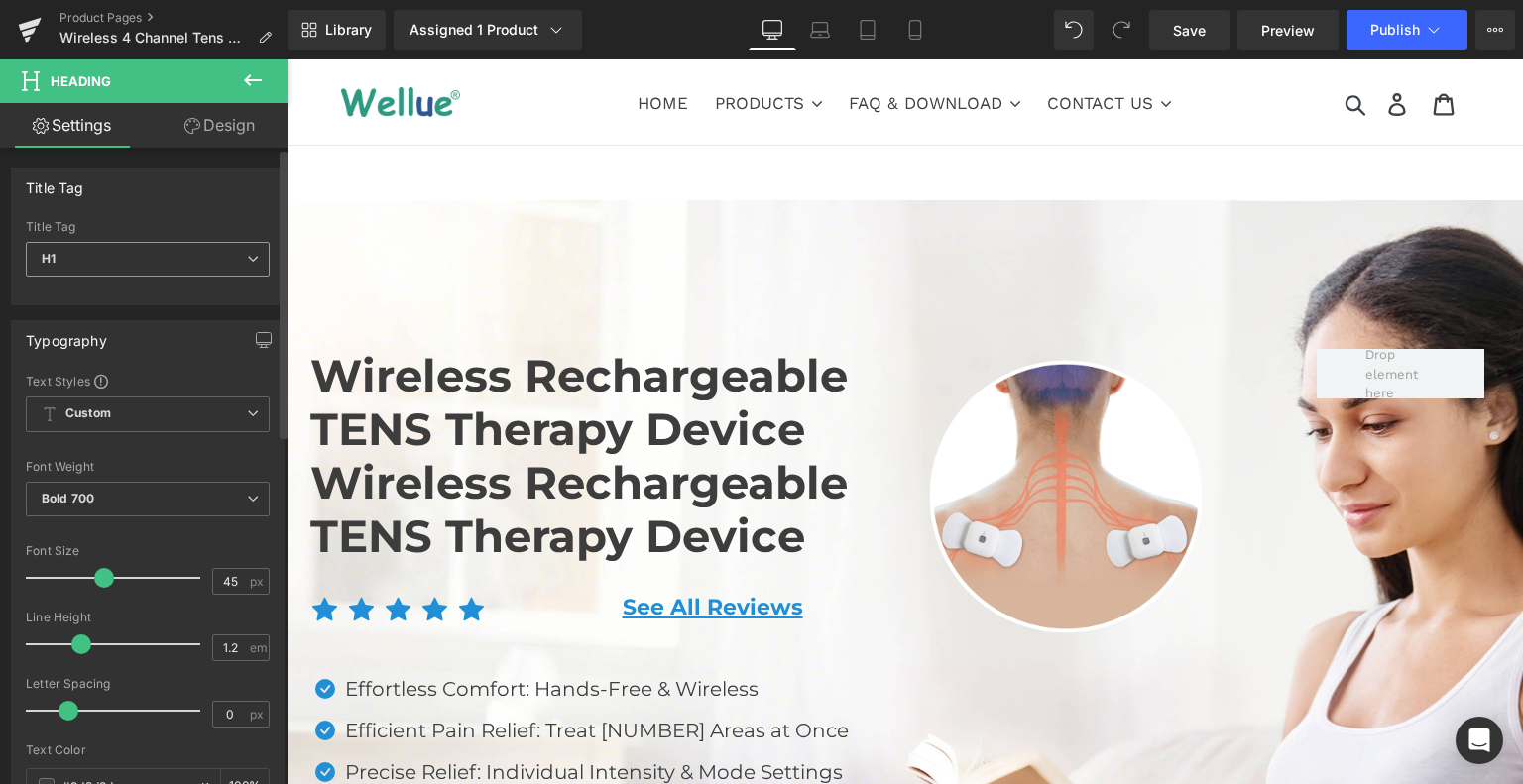 click on "H1" at bounding box center [148, 259] 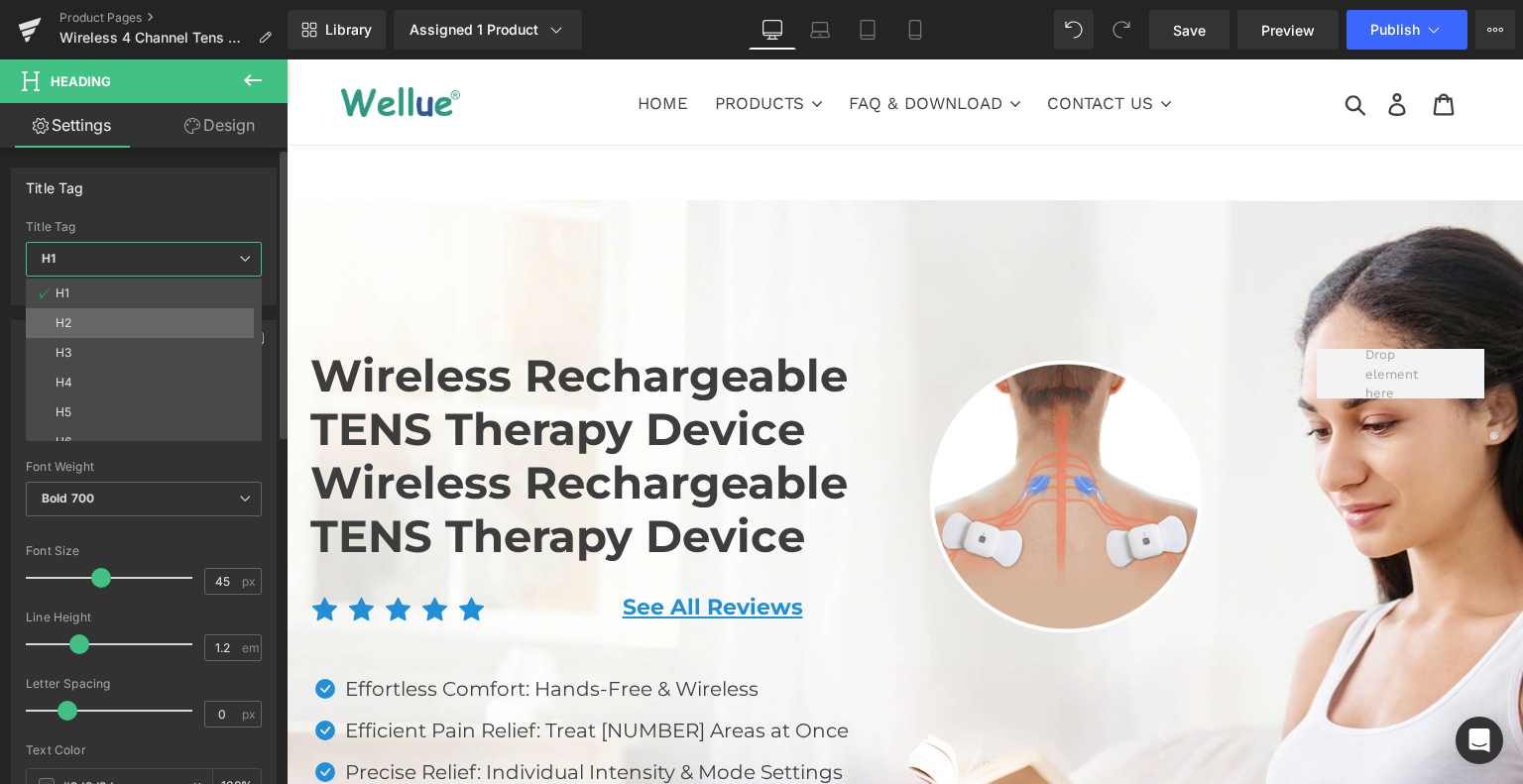 click on "H2" at bounding box center [148, 323] 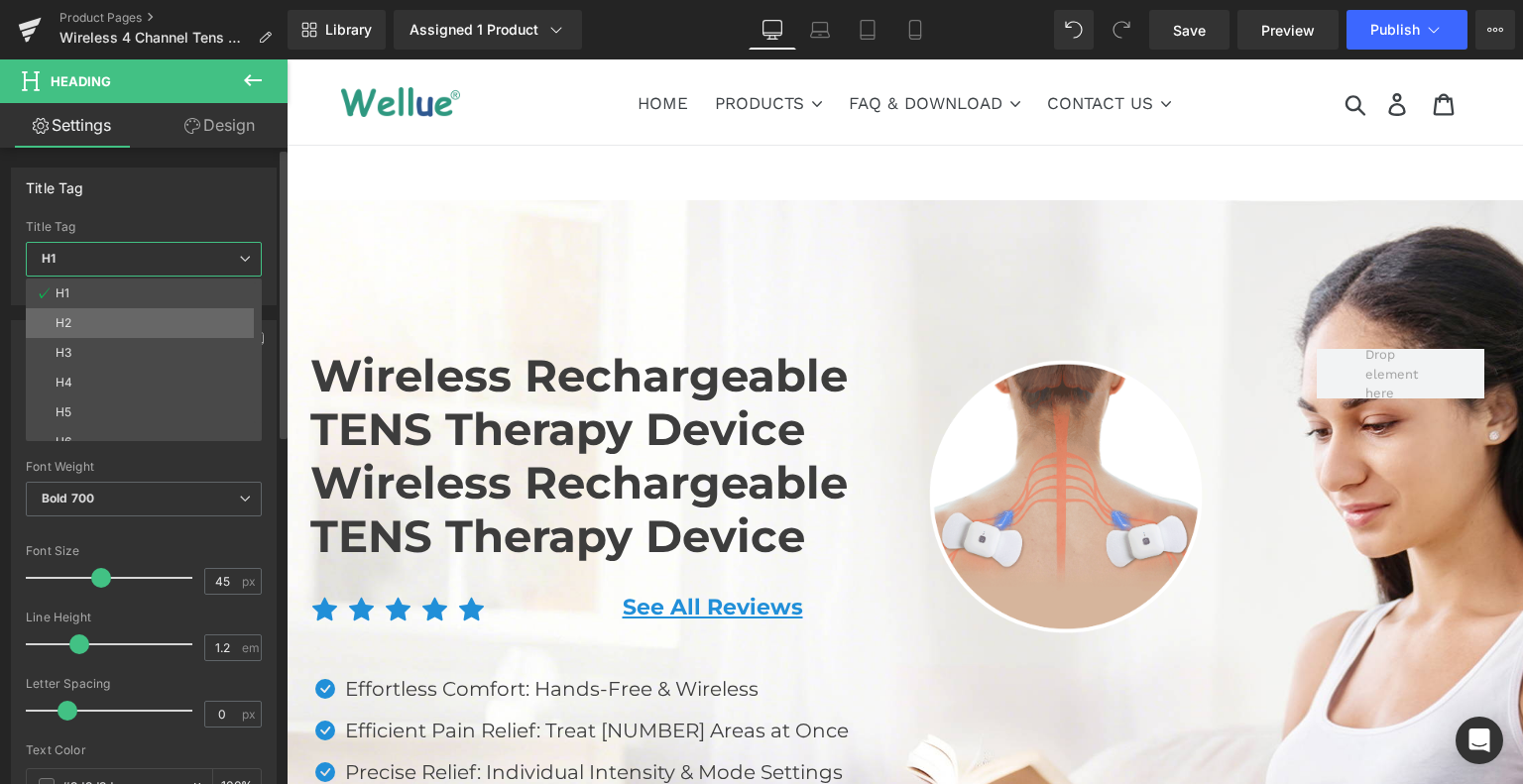 type on "24" 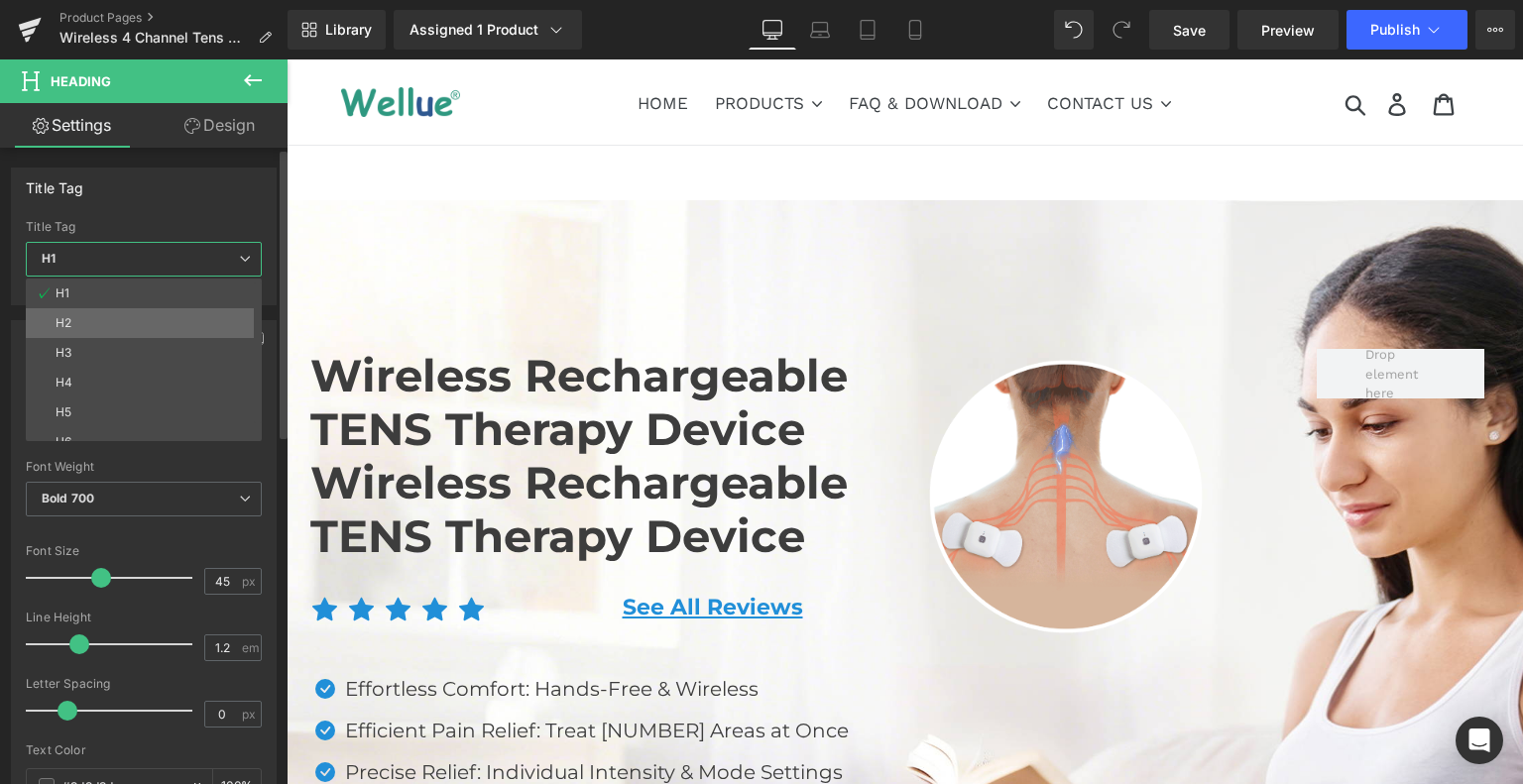 type on "2.4" 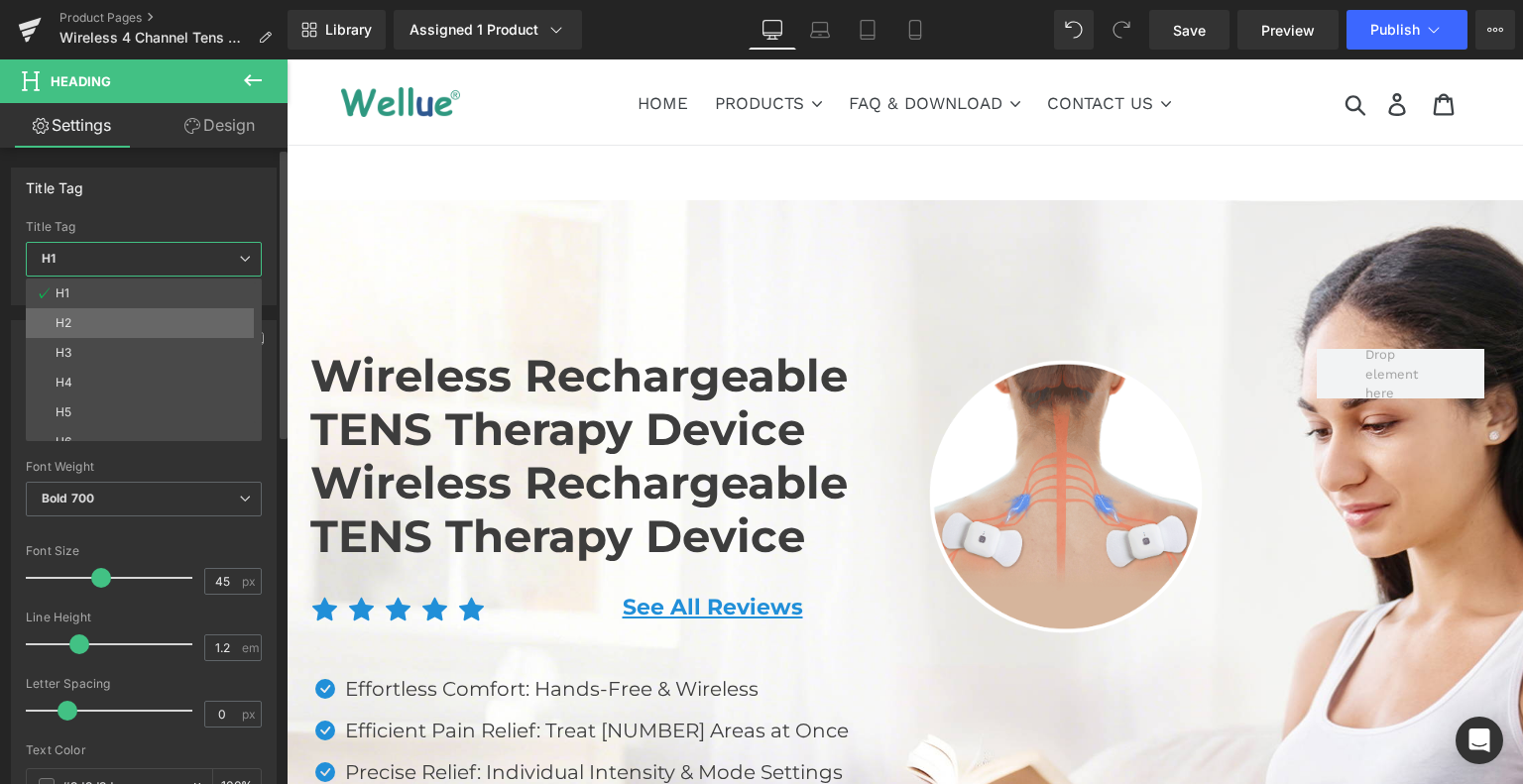 type on "#3d4246" 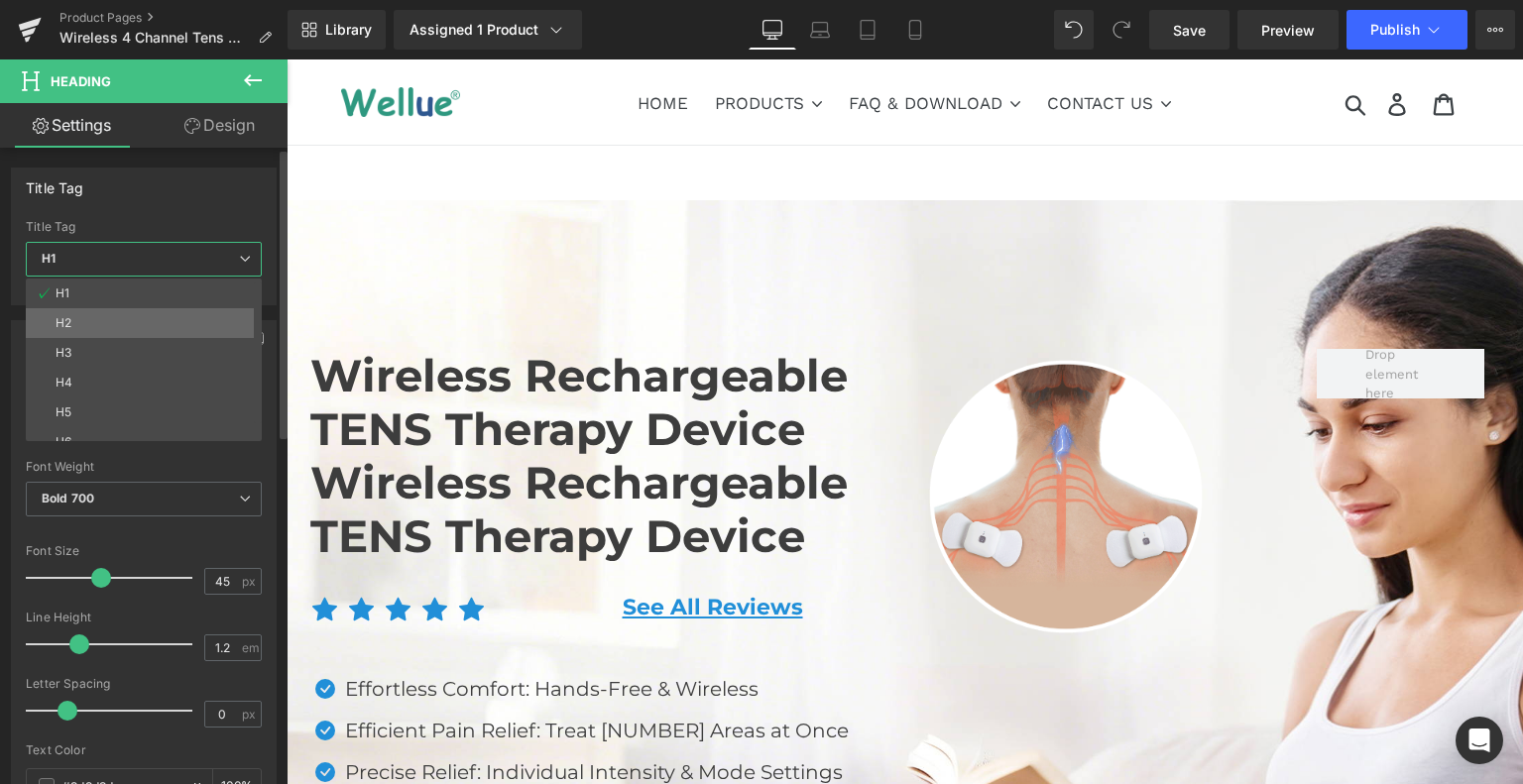 type on "100" 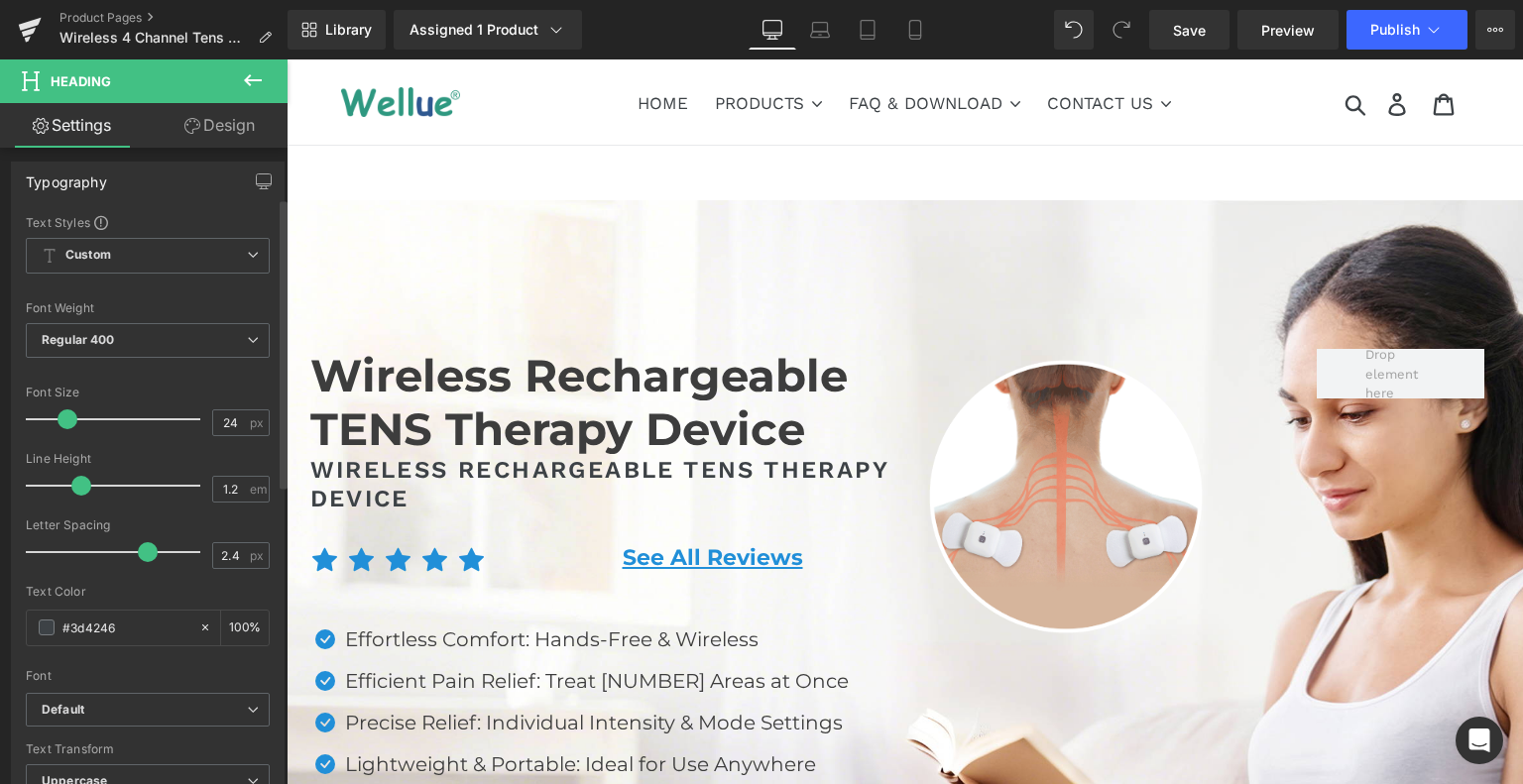 scroll, scrollTop: 0, scrollLeft: 0, axis: both 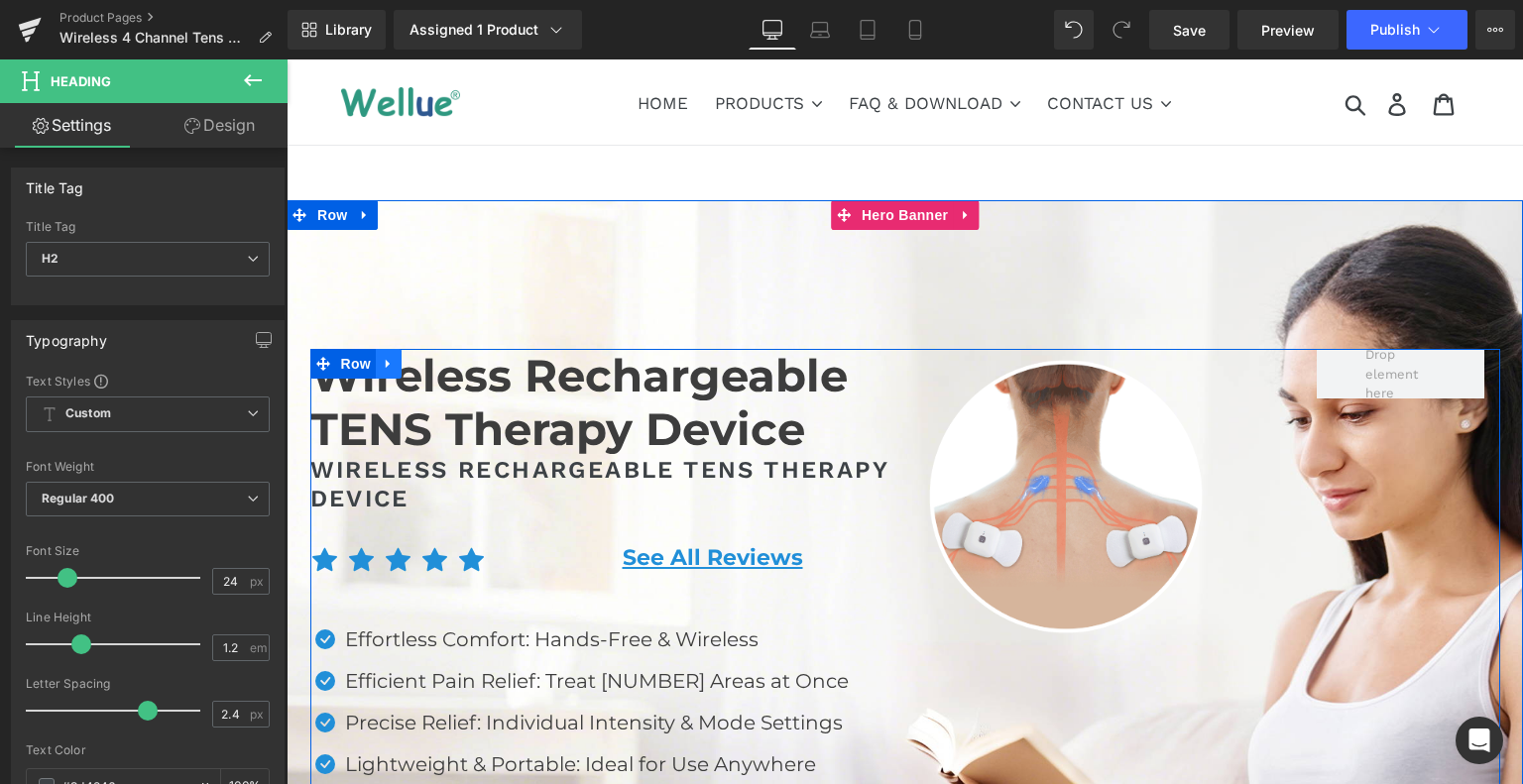 click at bounding box center (389, 364) 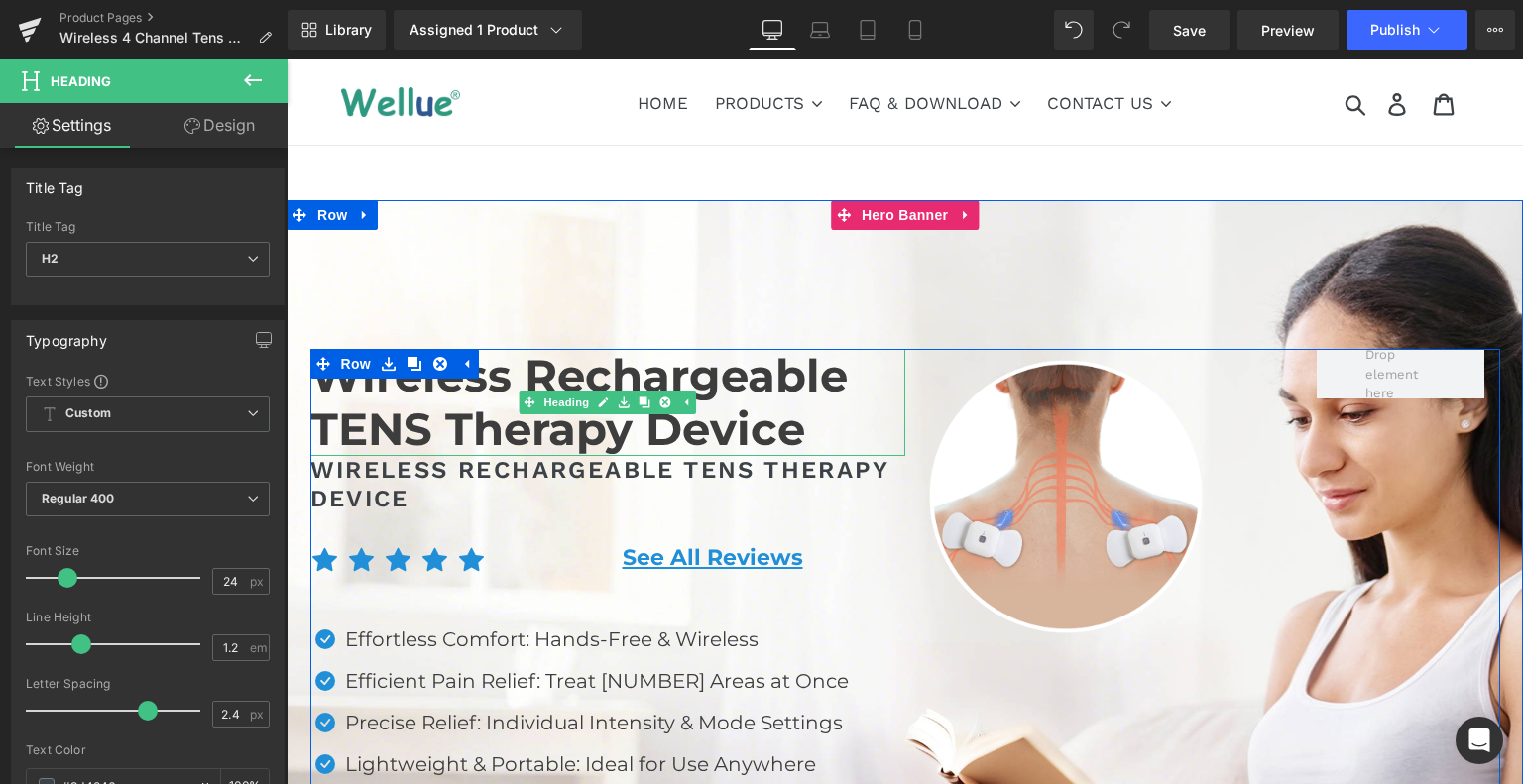 click on "Wireless Rechargeable TENS Therapy Device" at bounding box center (608, 402) 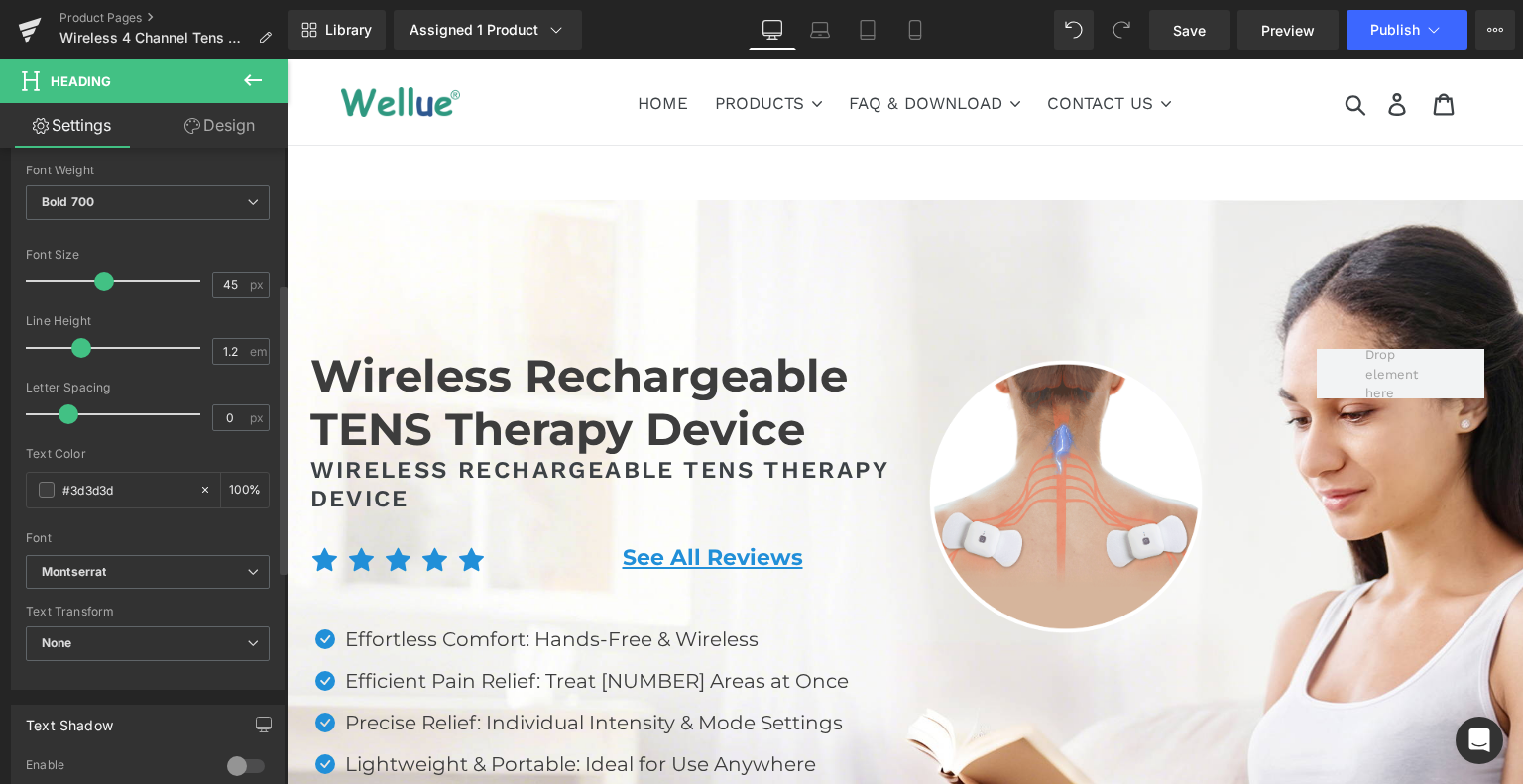 scroll, scrollTop: 297, scrollLeft: 0, axis: vertical 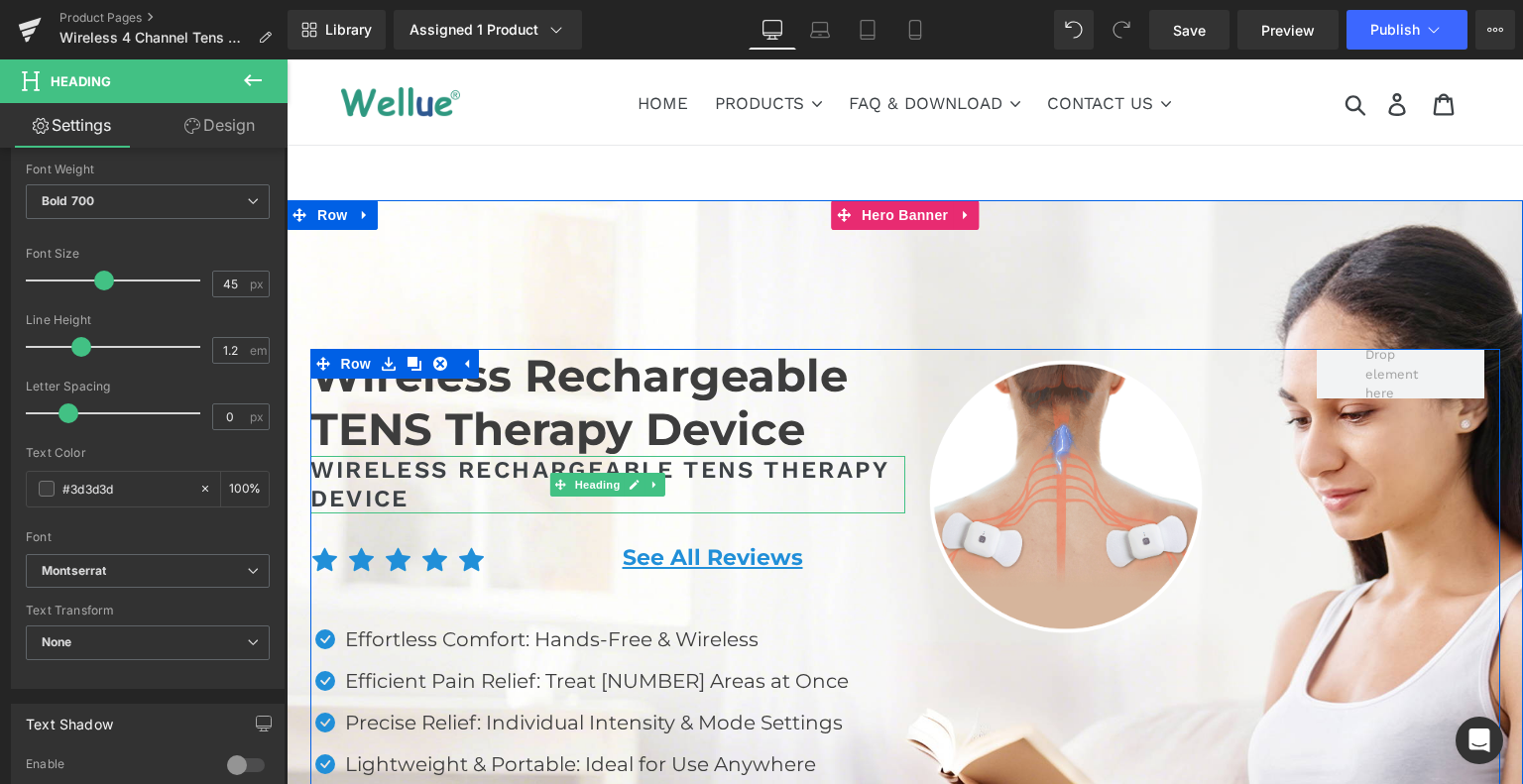 click on "Wireless Rechargeable TENS Therapy Device" at bounding box center [608, 485] 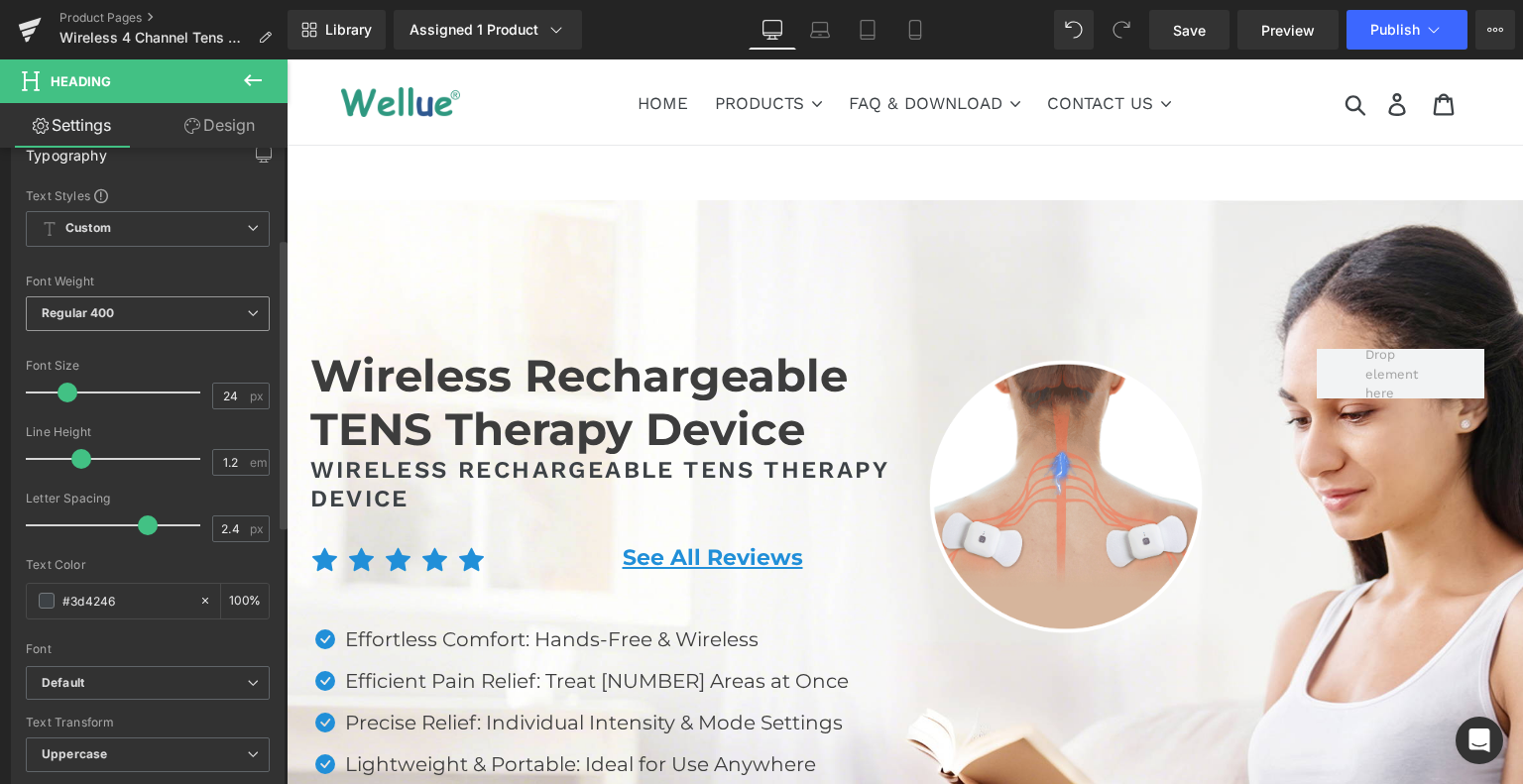 scroll, scrollTop: 198, scrollLeft: 0, axis: vertical 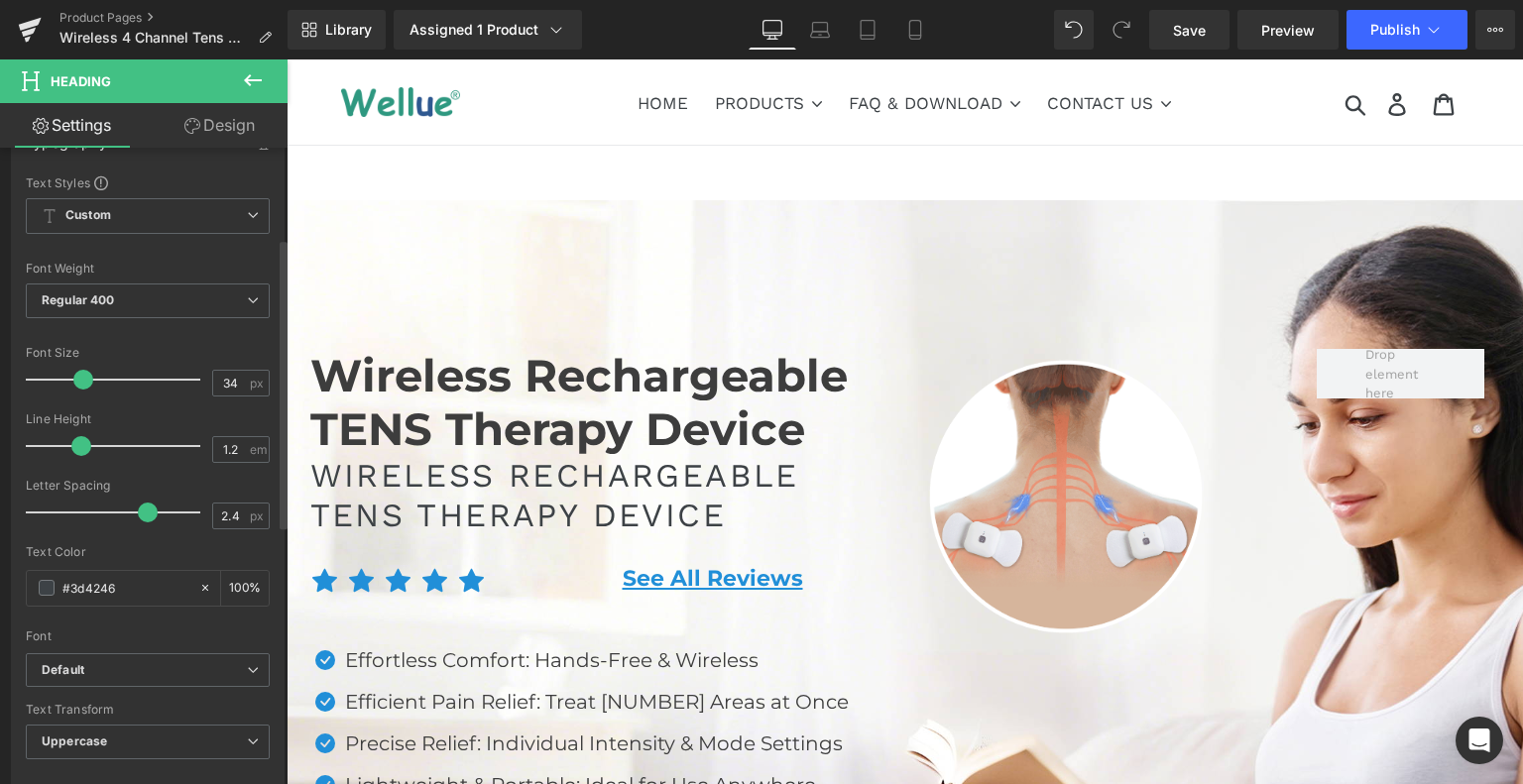 type on "35" 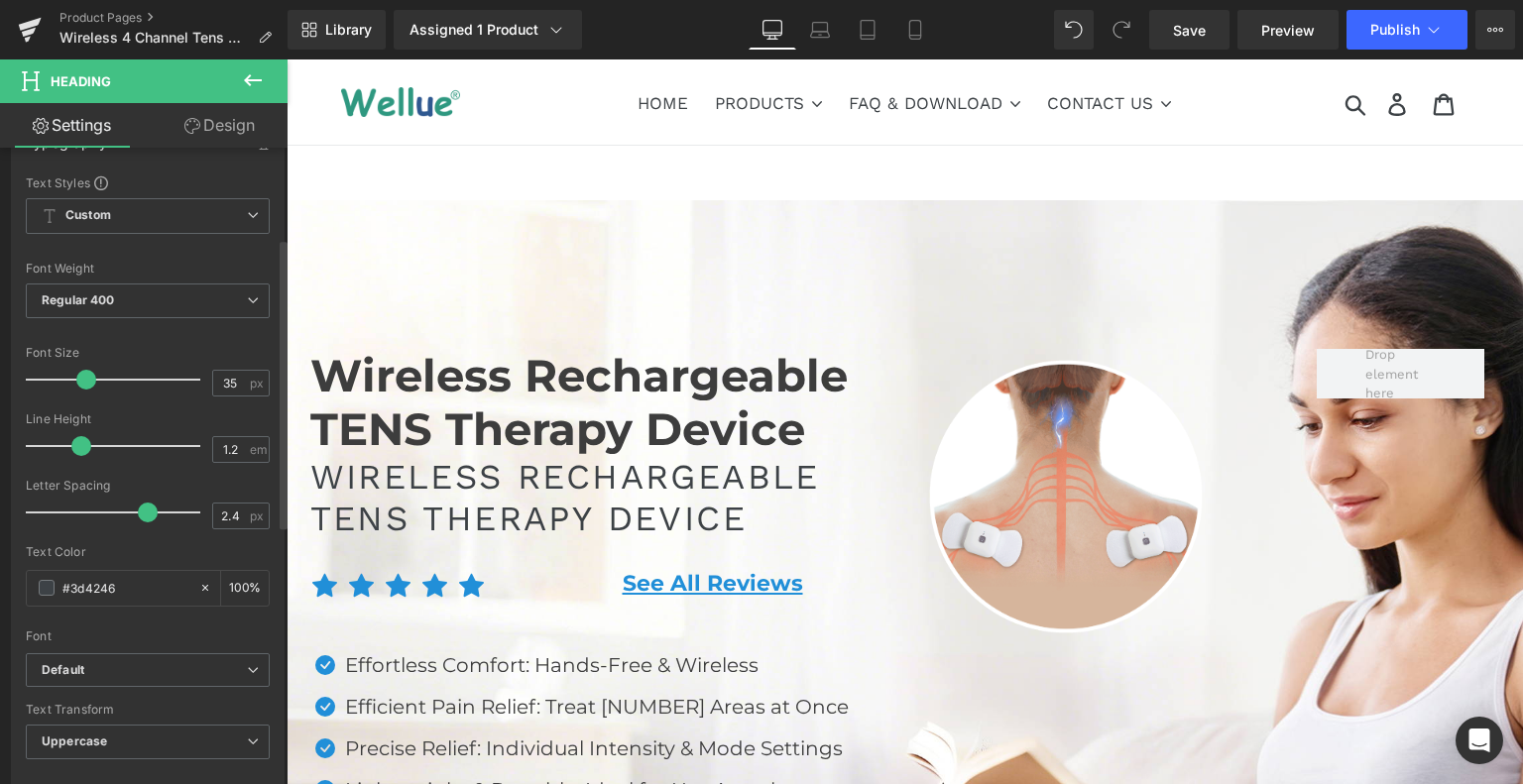 drag, startPoint x: 64, startPoint y: 376, endPoint x: 83, endPoint y: 391, distance: 24.207437 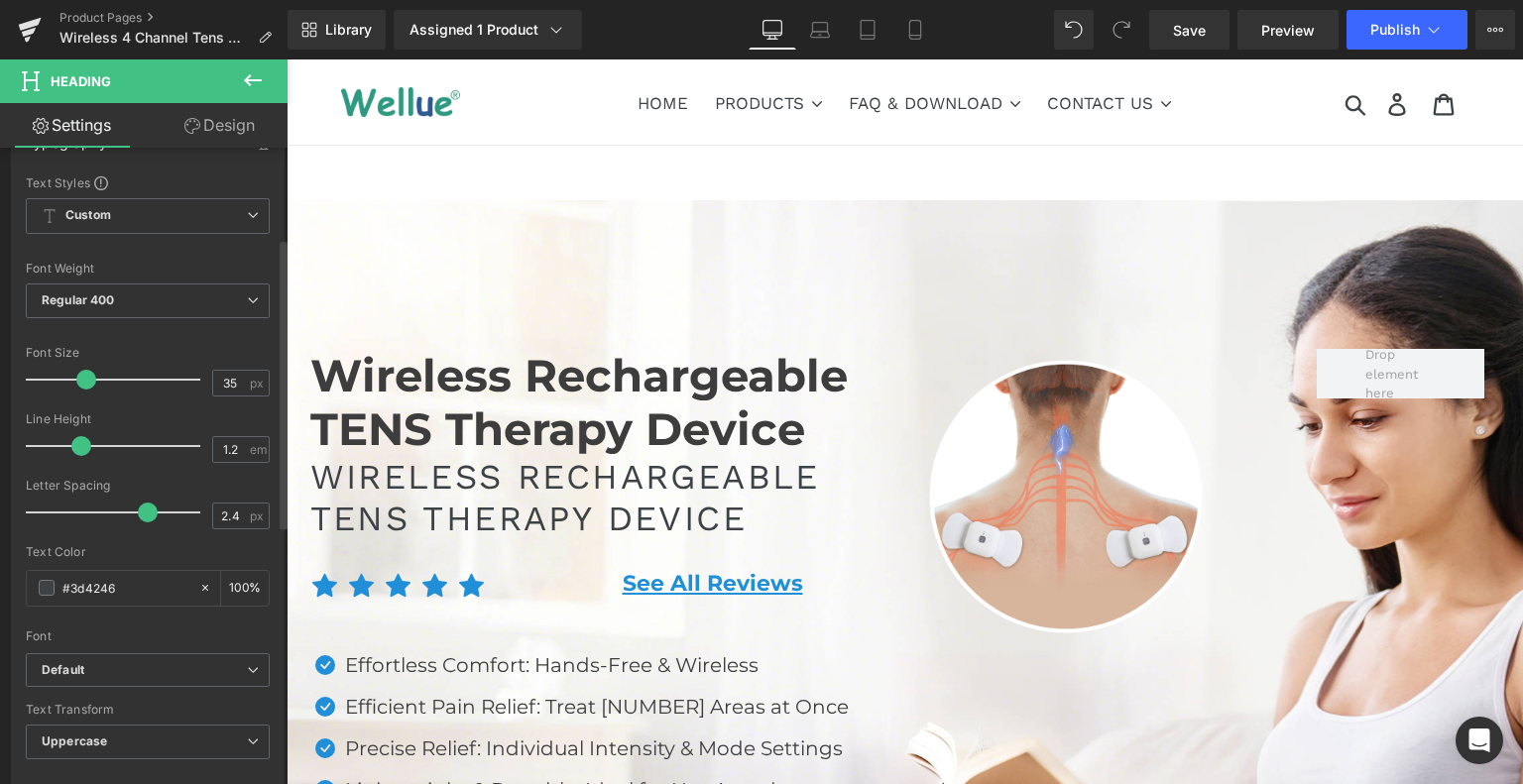 click at bounding box center (118, 380) 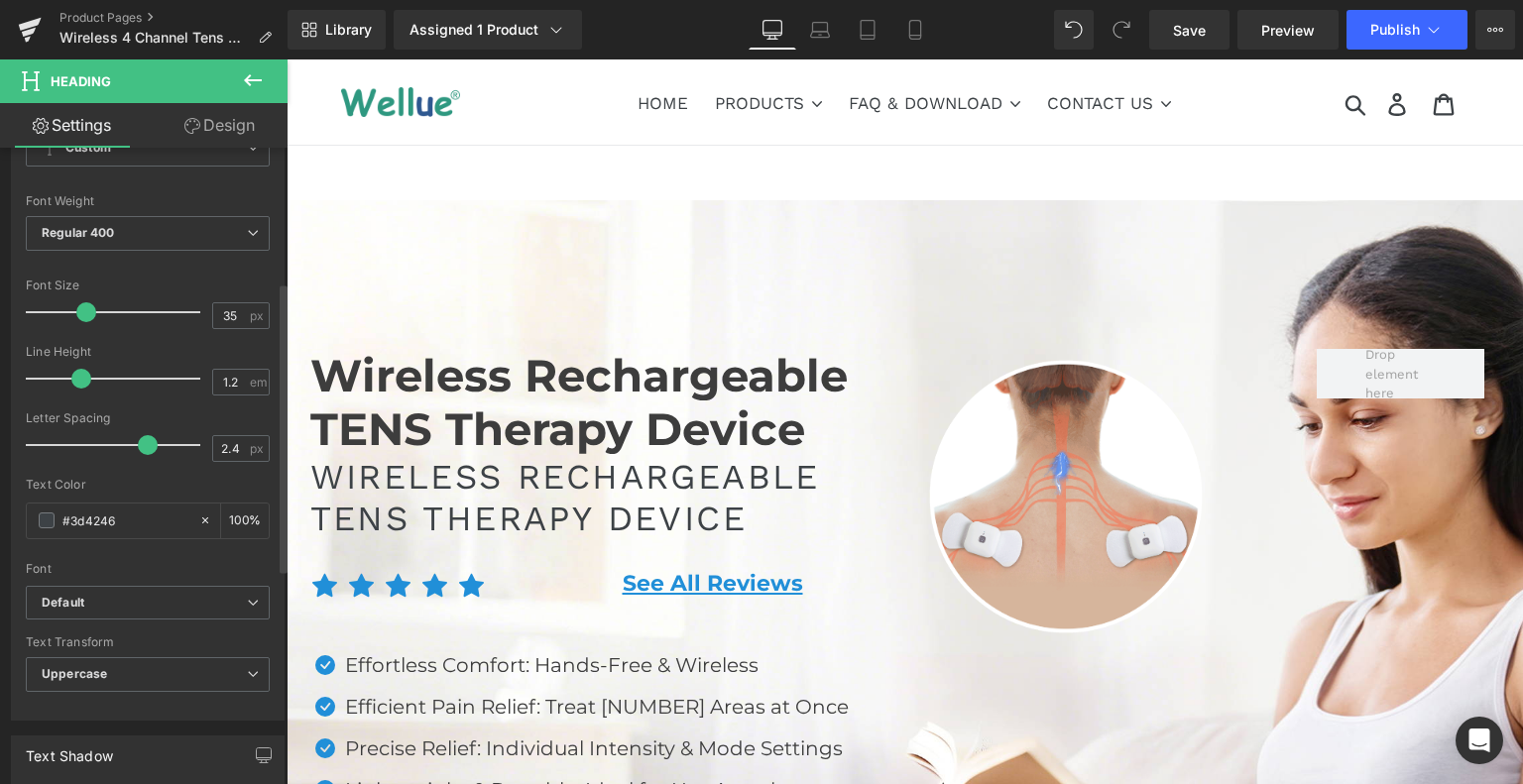 scroll, scrollTop: 396, scrollLeft: 0, axis: vertical 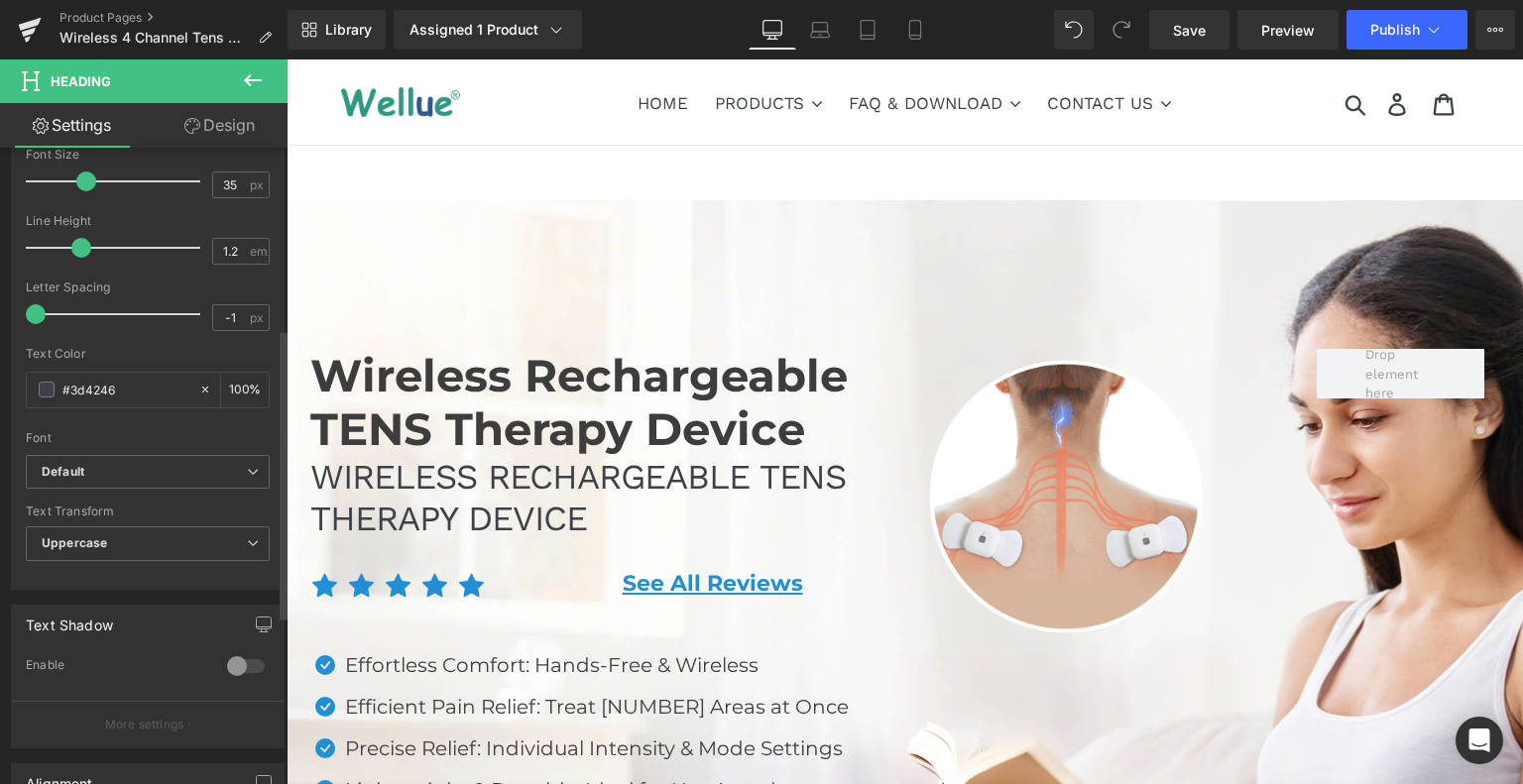 drag, startPoint x: 136, startPoint y: 318, endPoint x: 0, endPoint y: 336, distance: 137.18601 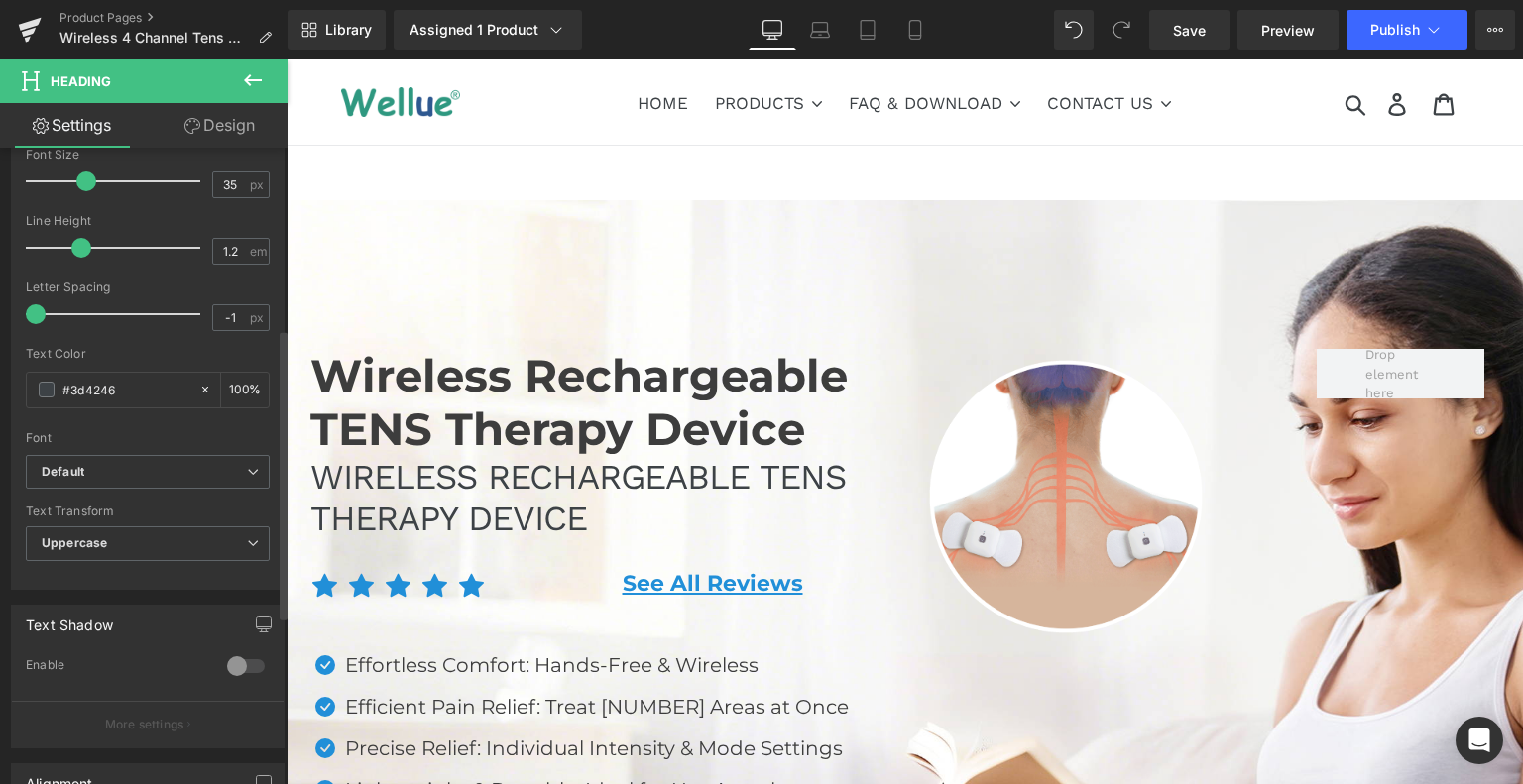 click on "Typography Text Styles Custom
Custom
Setup Global Style
Custom
Setup Global Style
Thin [NUMBER] Semi Thin [NUMBER] Light [NUMBER] Regular [NUMBER] Medium [NUMBER] Semi Bold [NUMBER] Super Bold [NUMBER] Boldest [NUMBER] Bold [NUMBER] Lighter Bolder Font Weight
Regular [NUMBER]
Thin [NUMBER] Semi Thin [NUMBER] Light [NUMBER] Regular [NUMBER] Medium [NUMBER] Semi Bold [NUMBER] Super Bold [NUMBER] Boldest [NUMBER] Bold [NUMBER] Lighter Bolder [NUMBER] Font Size [NUMBER] [NUMBER] Line Height [NUMBER] [NUMBER] -[NUMBER] Letter Spacing -[NUMBER] [COLOR] Text Color [COLOR] [NUMBER] % inherit
Font
Default
Lato
Work Sans
Cabin
Mulish" at bounding box center [148, 249] 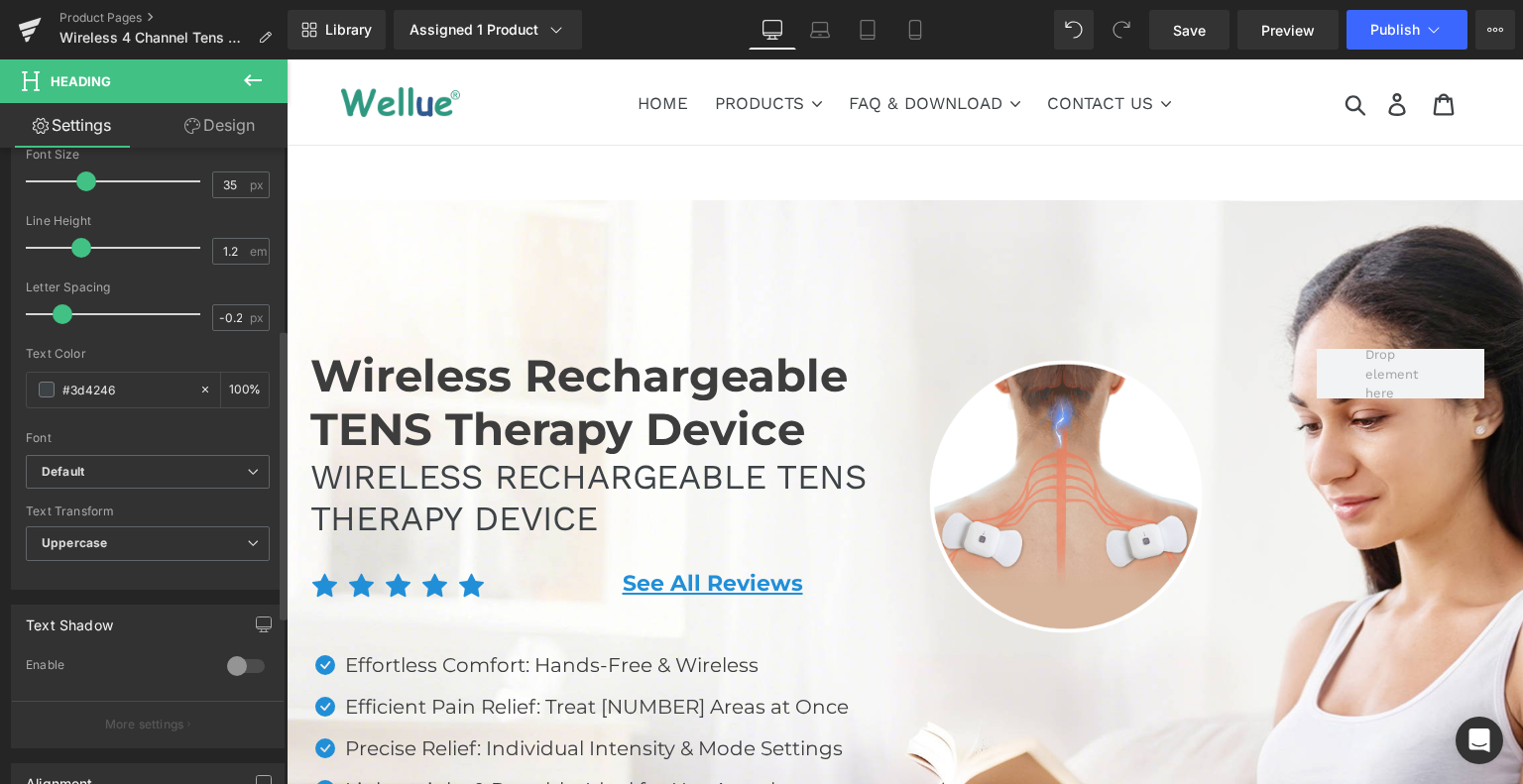 click at bounding box center [118, 314] 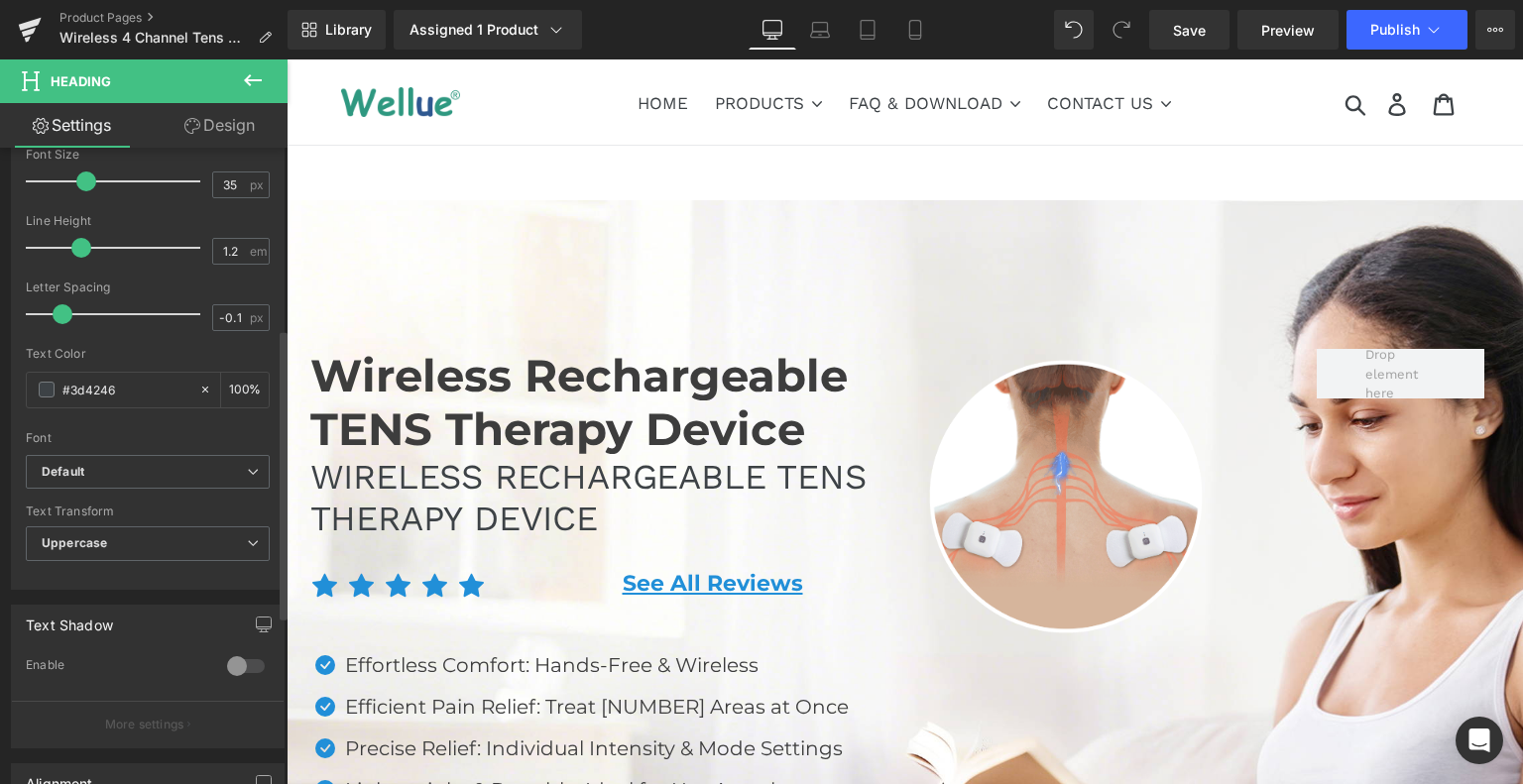 type on "0" 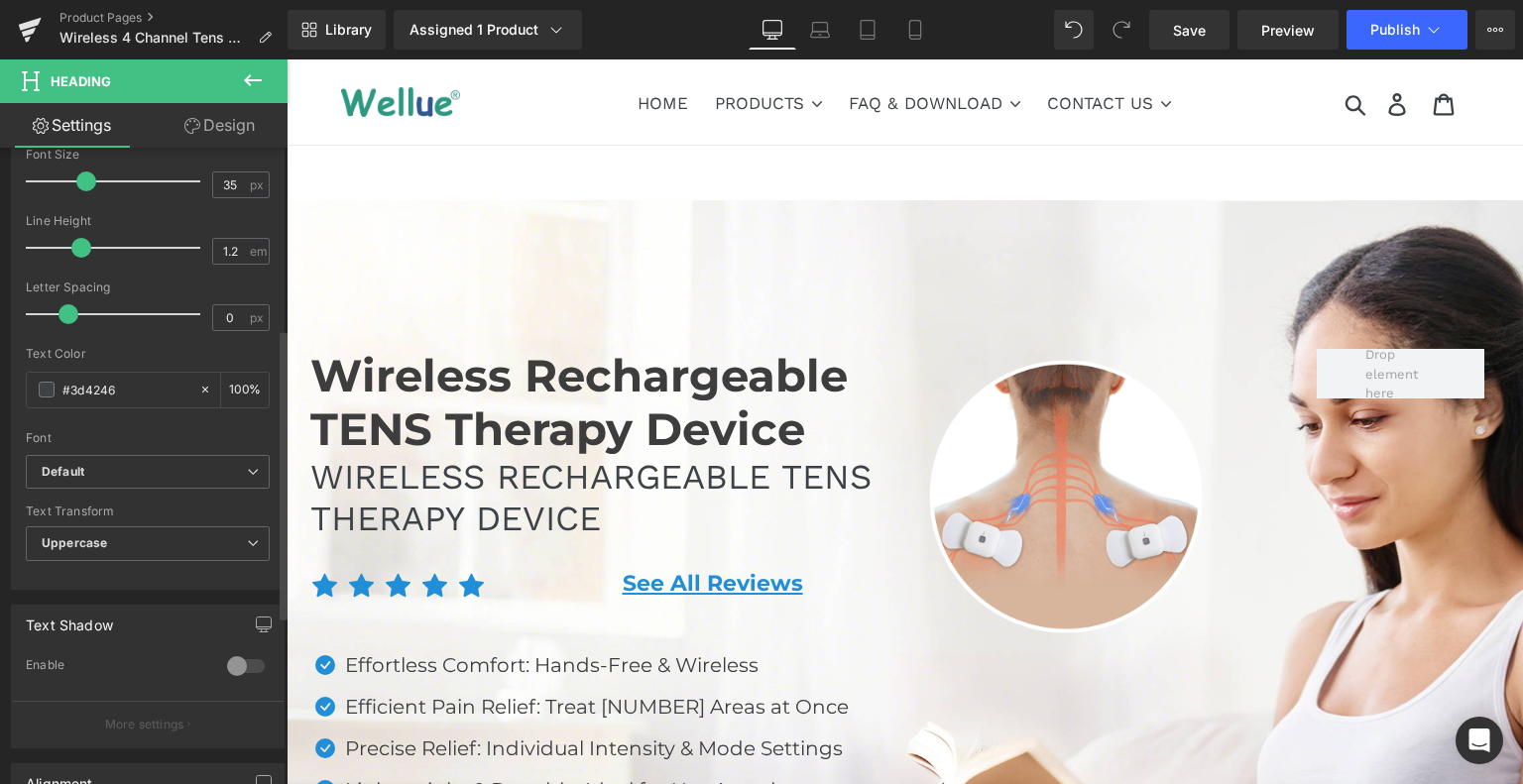 click at bounding box center [68, 314] 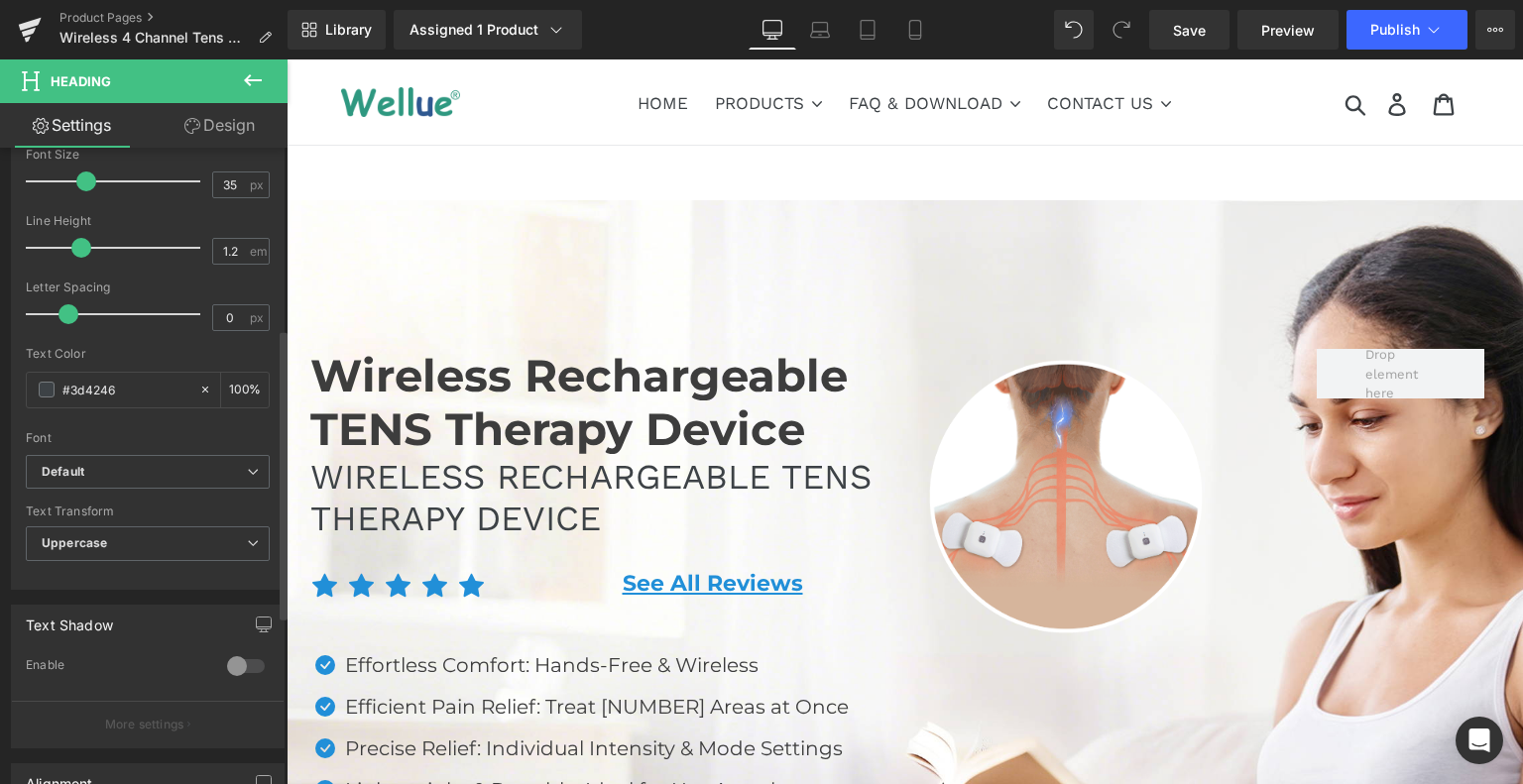 drag, startPoint x: 115, startPoint y: 388, endPoint x: 12, endPoint y: 409, distance: 105.11898 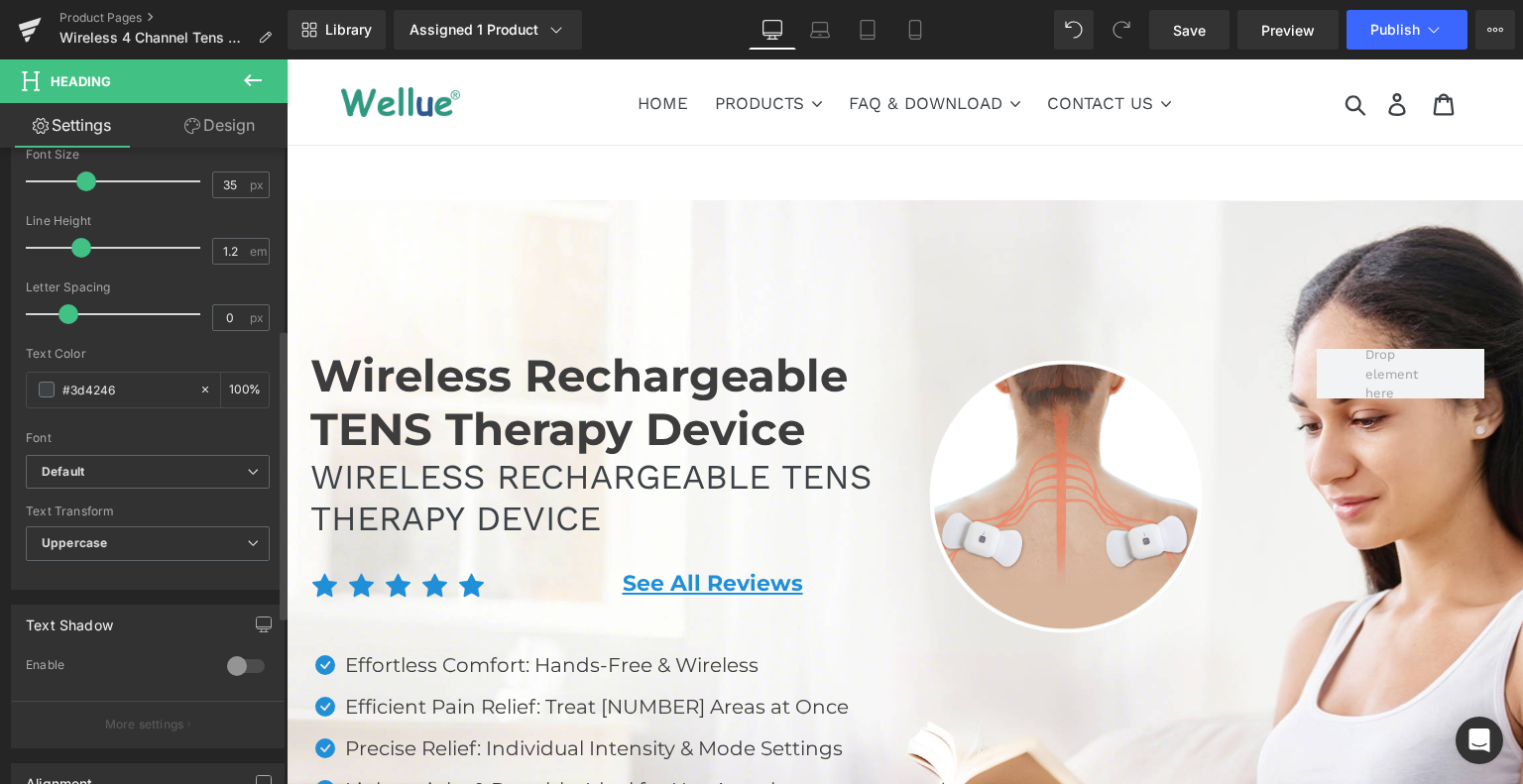 click on "Text Styles Custom
Custom
Setup Global Style
Custom
Setup Global Style
Thin 100 Semi Thin 200 Light 300 Regular 400 Medium 500 Semi Bold 600 Super Bold 800 Boldest 900 Bold 700 Lighter Bolder Font Weight
Regular 400
Thin 100 Semi Thin 200 Light 300 Regular 400 Medium 500 Semi Bold 600 Super Bold 800 Boldest 900 Bold 700 Lighter Bolder 35px Font Size 35 px 1.2em Line Height 1.2 em 0px Letter Spacing 0 px #3d4246 Text Color #3d4246 100 % inherit
Font
Default
Lato
Work Sans
Cabin
Mulish" at bounding box center [148, 282] 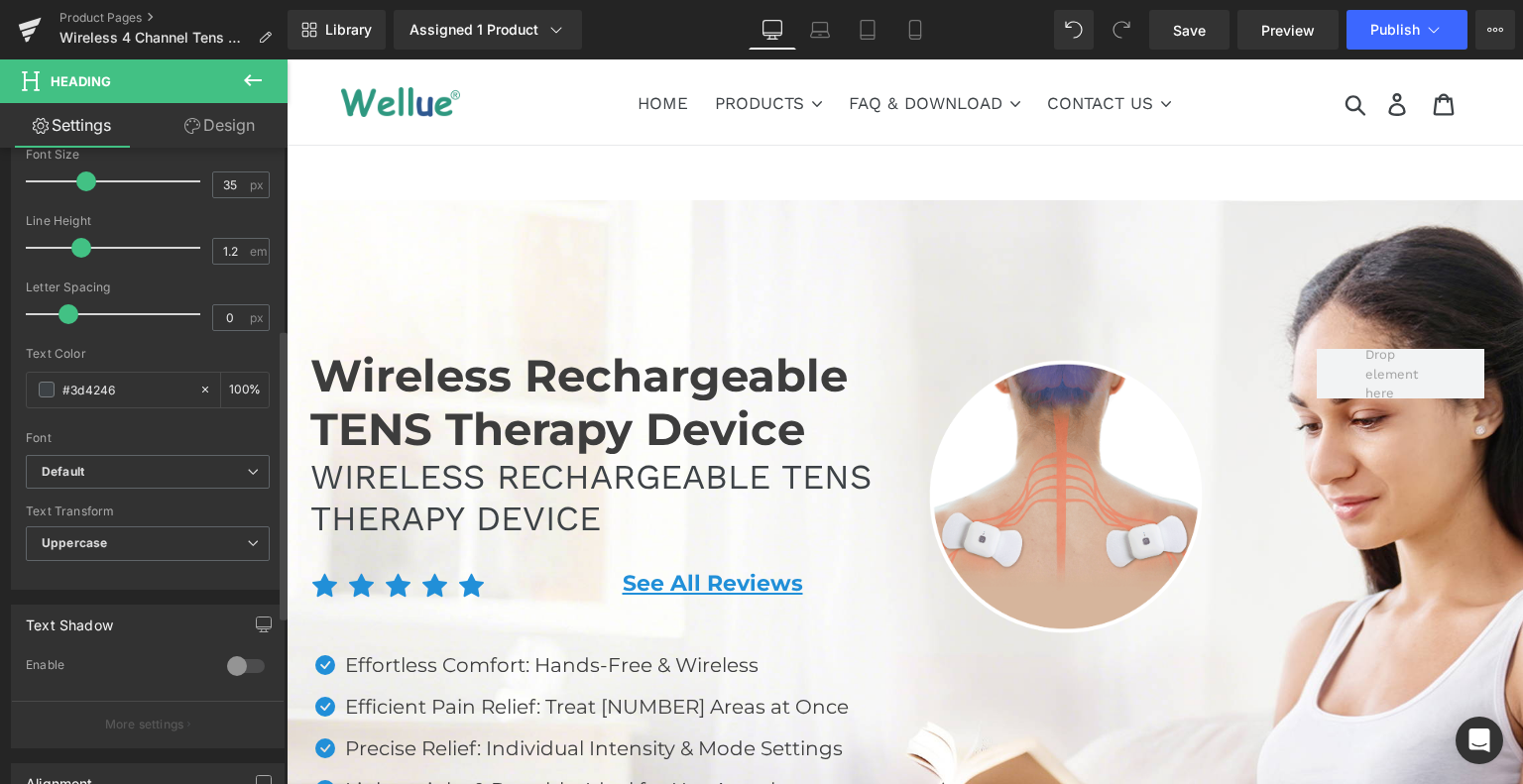 type on "3" 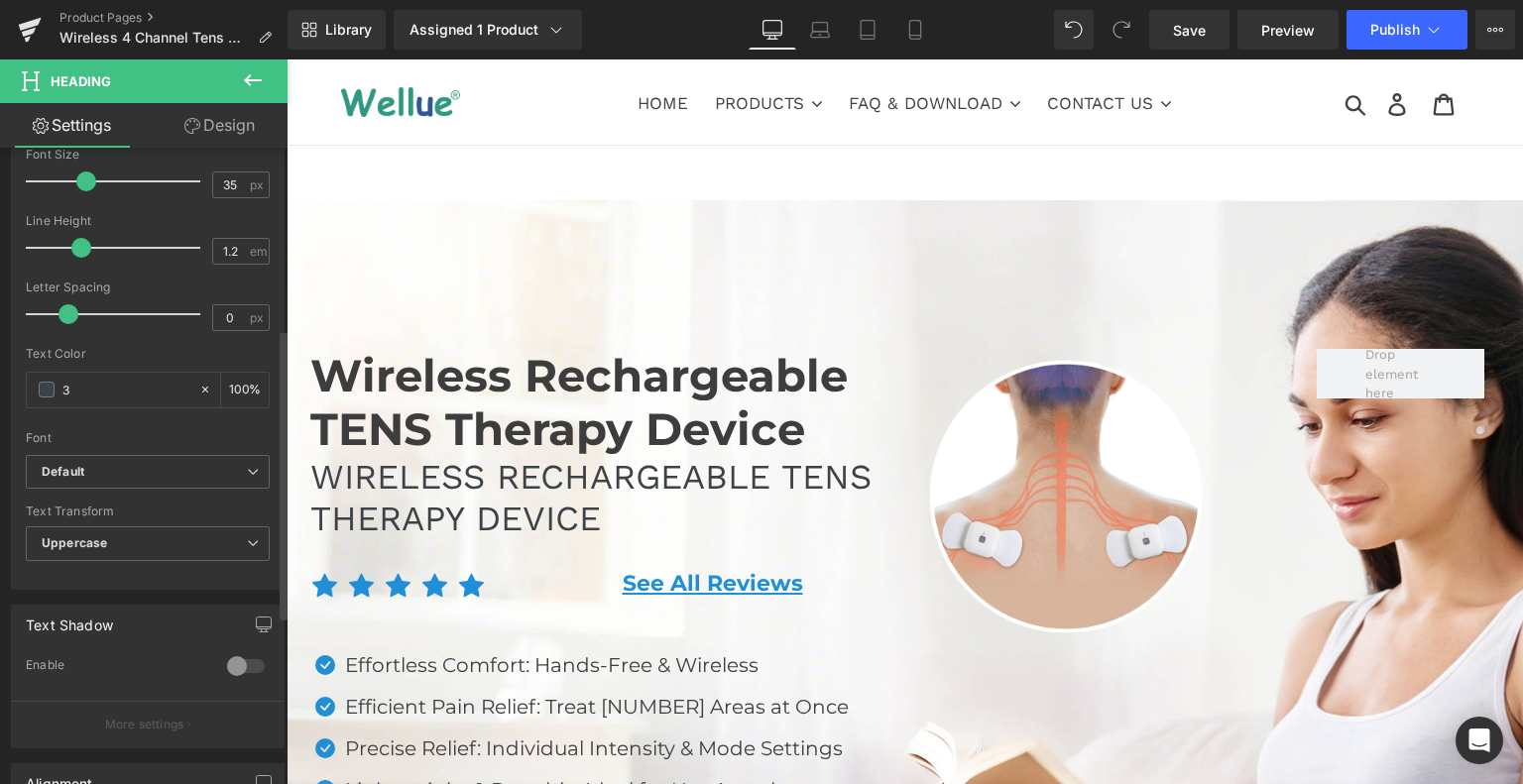 type on "0" 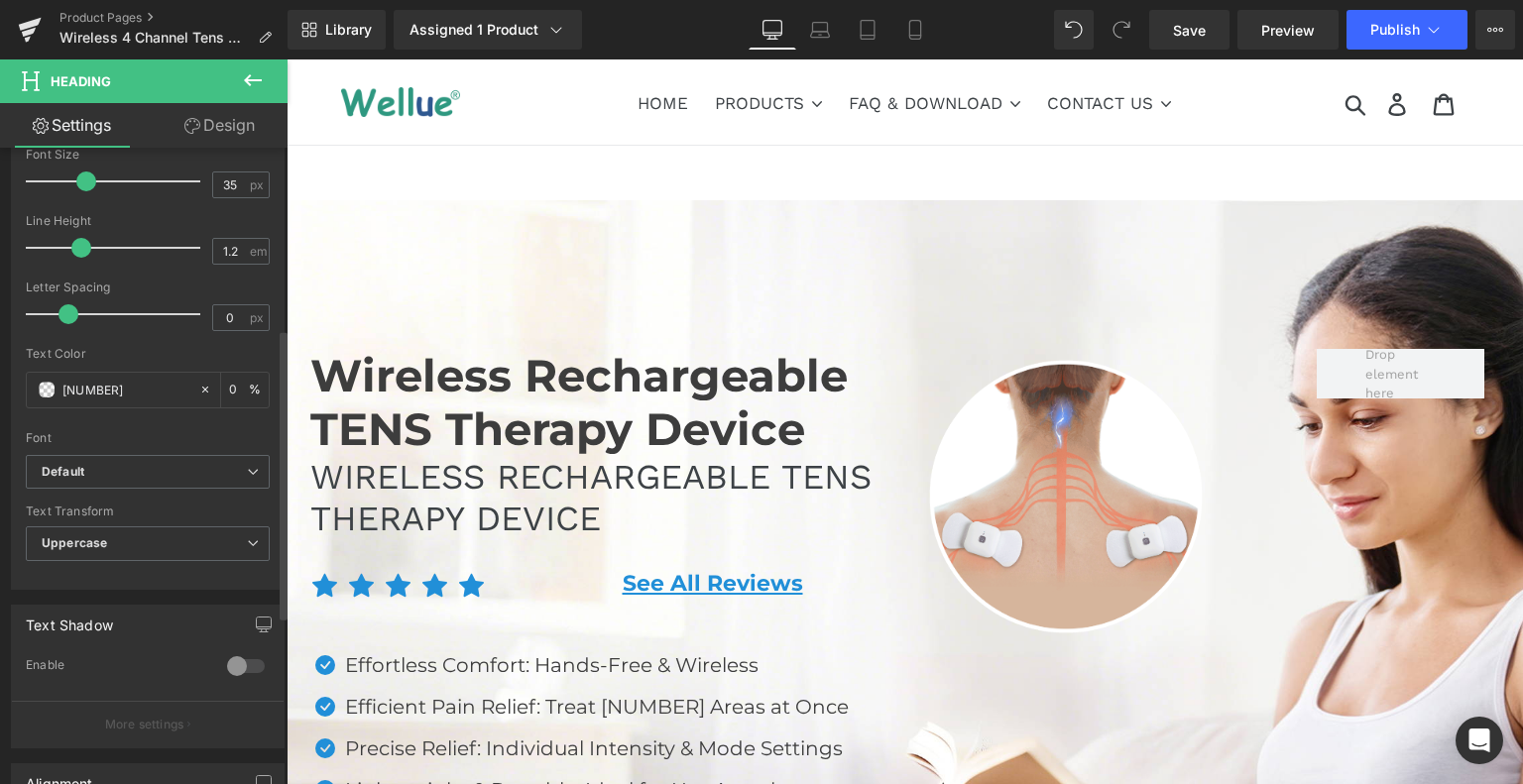 type on "3d3d" 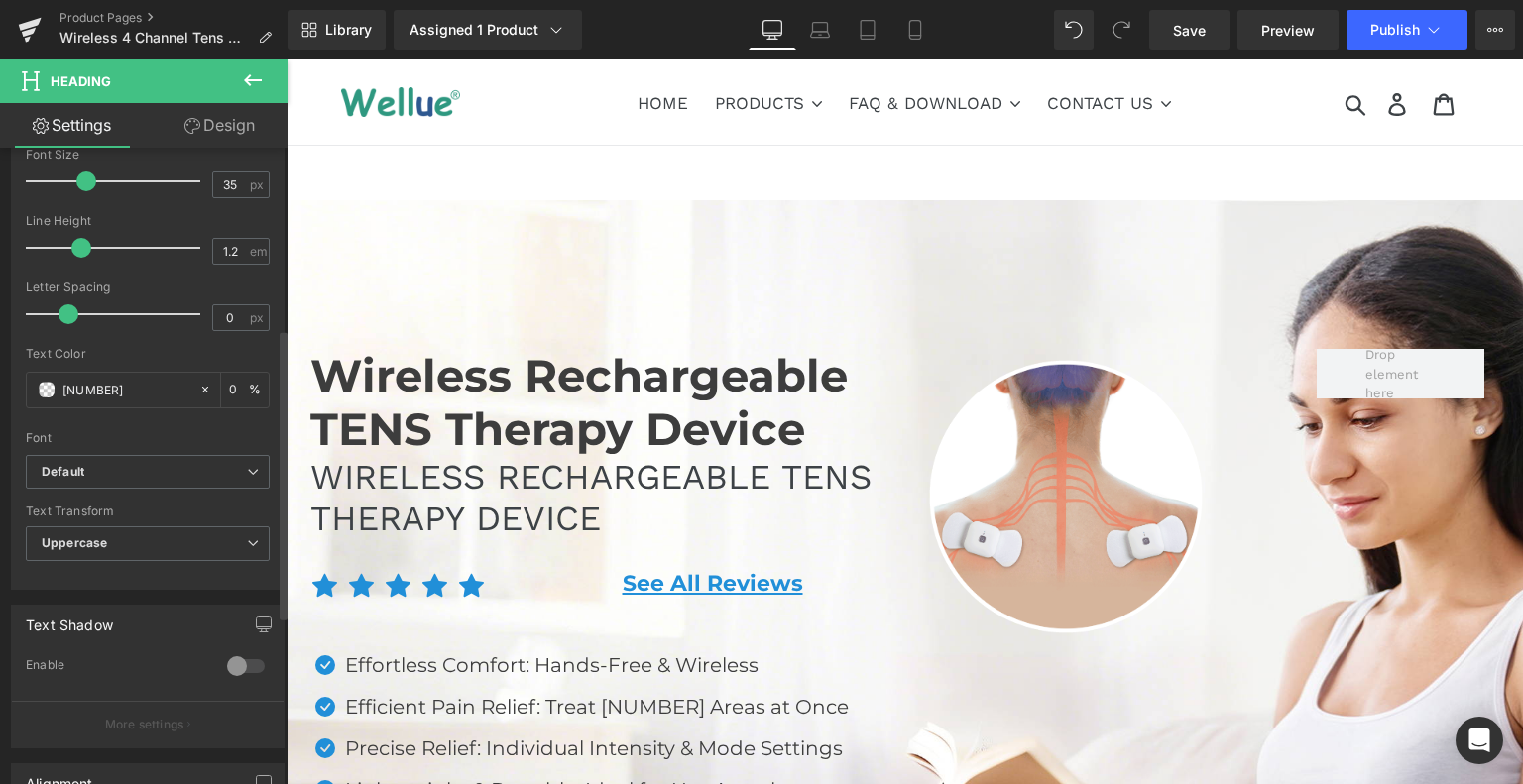 type on "100" 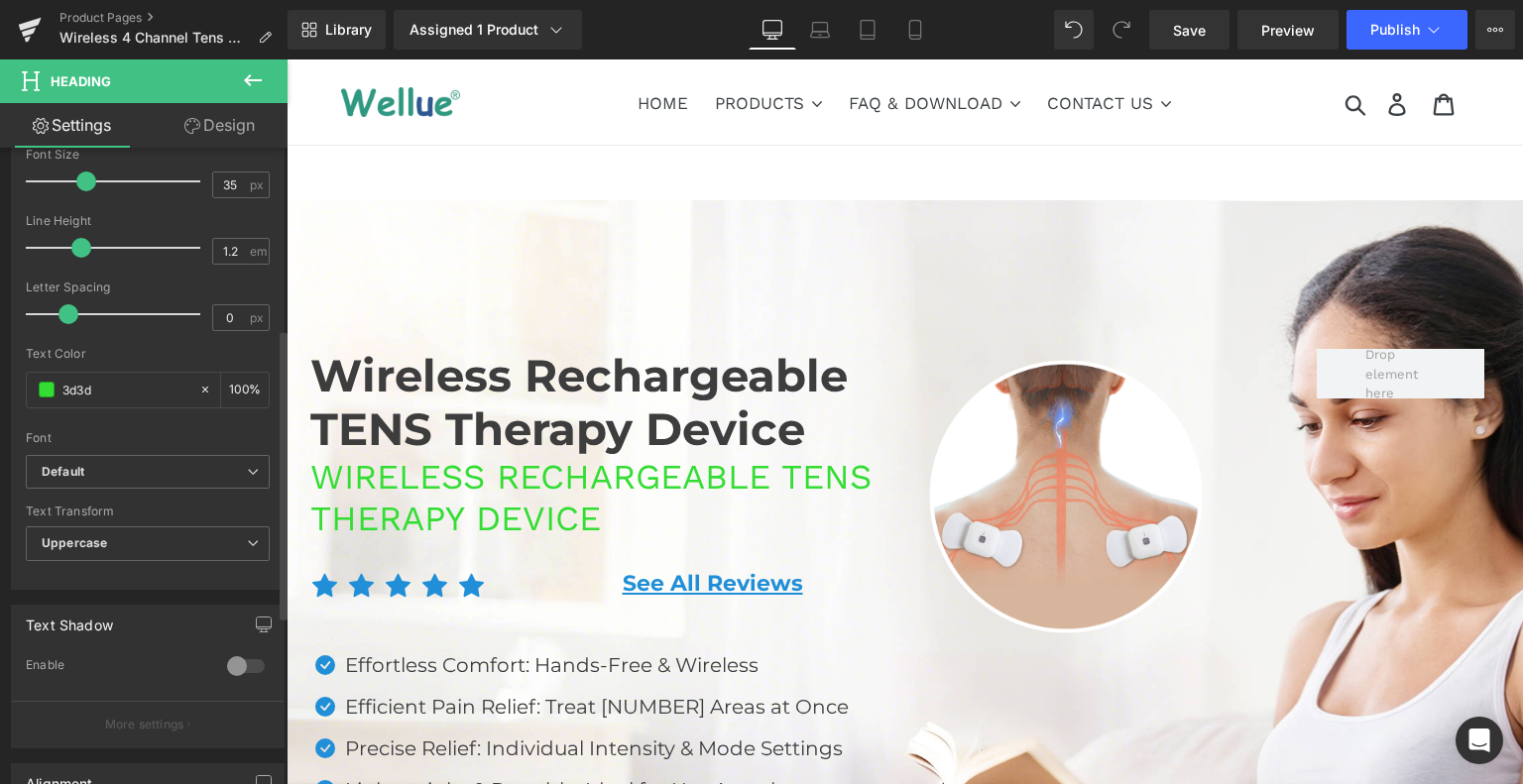 type on "3d3d3" 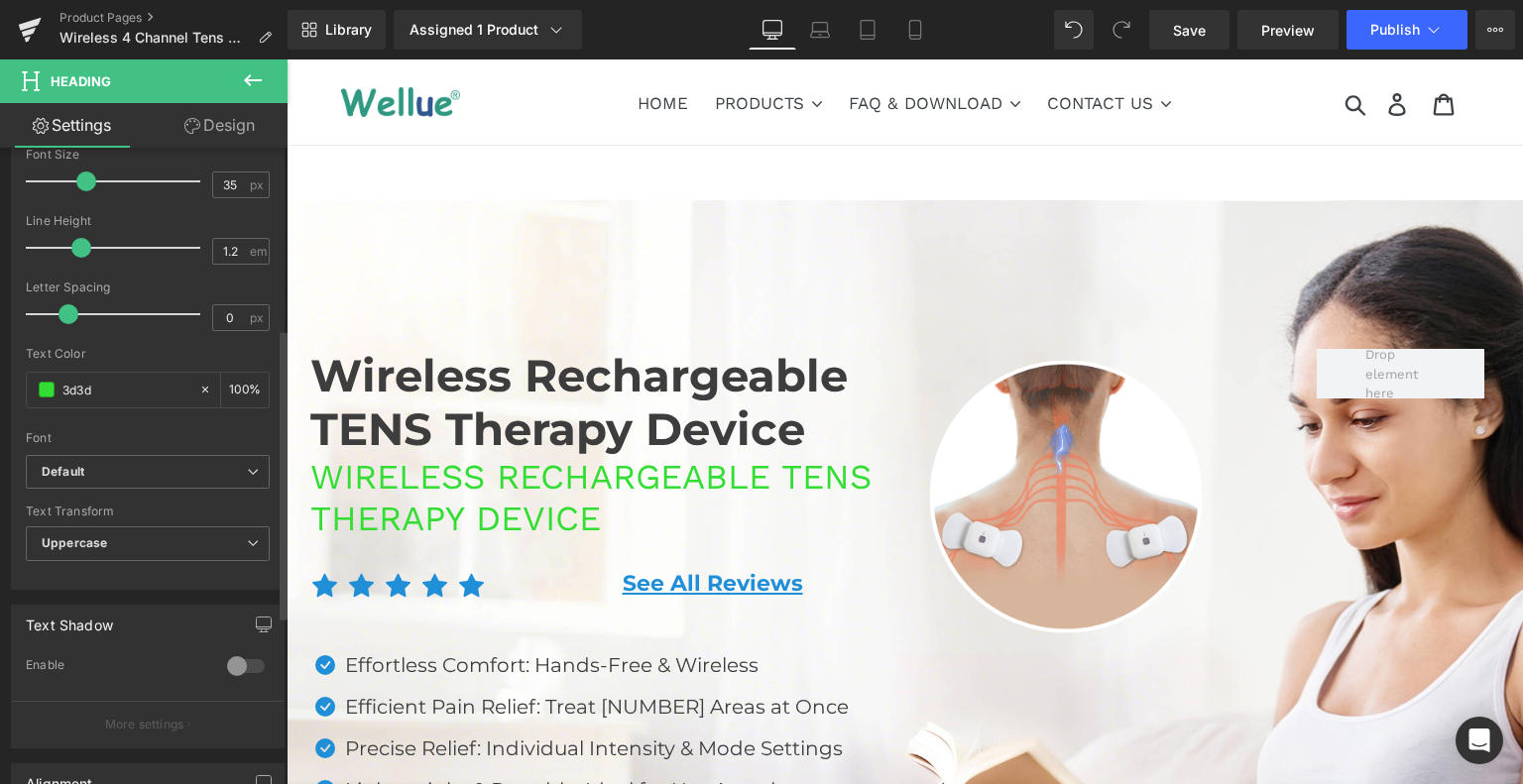 type on "87" 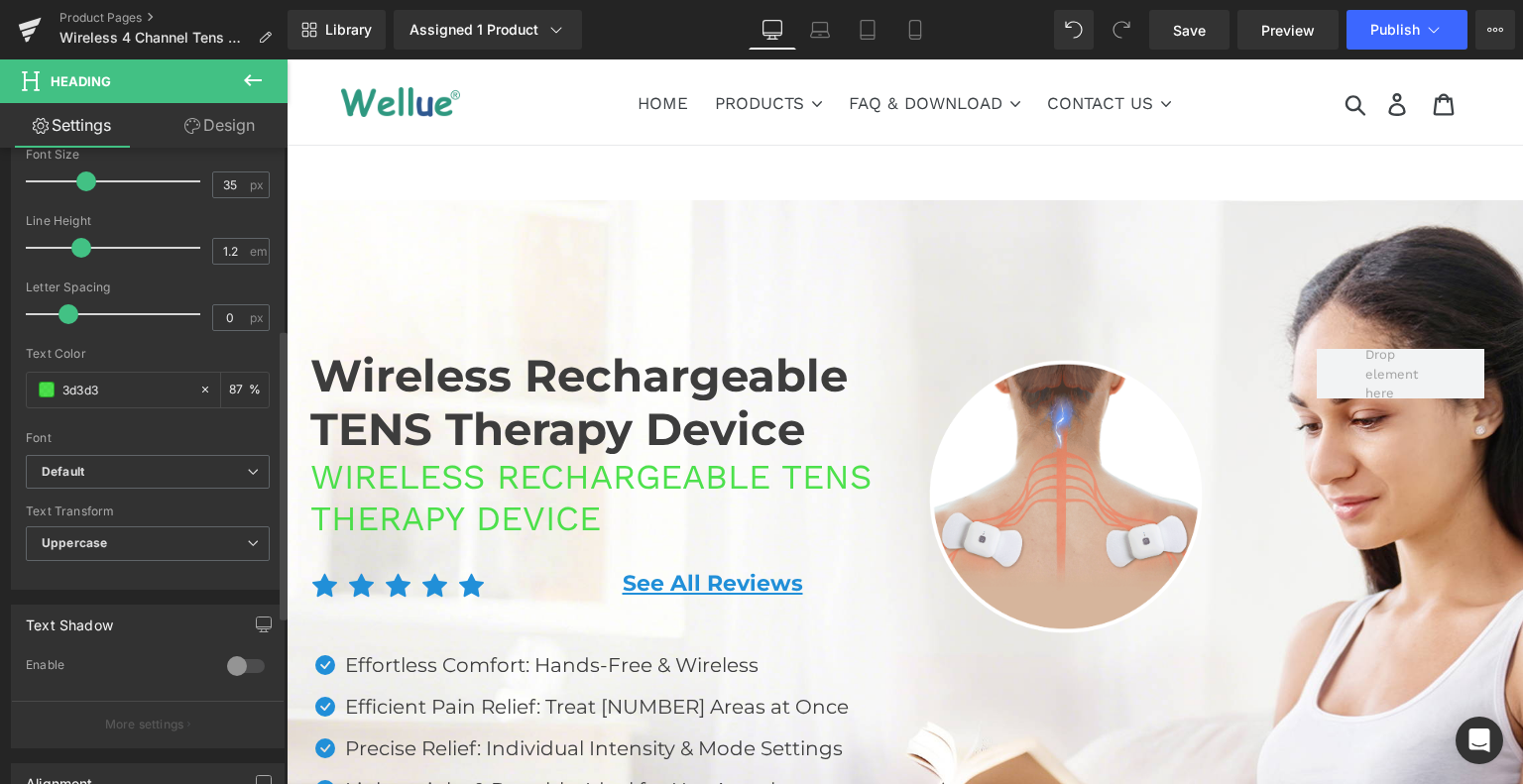 type on "3d3d3d" 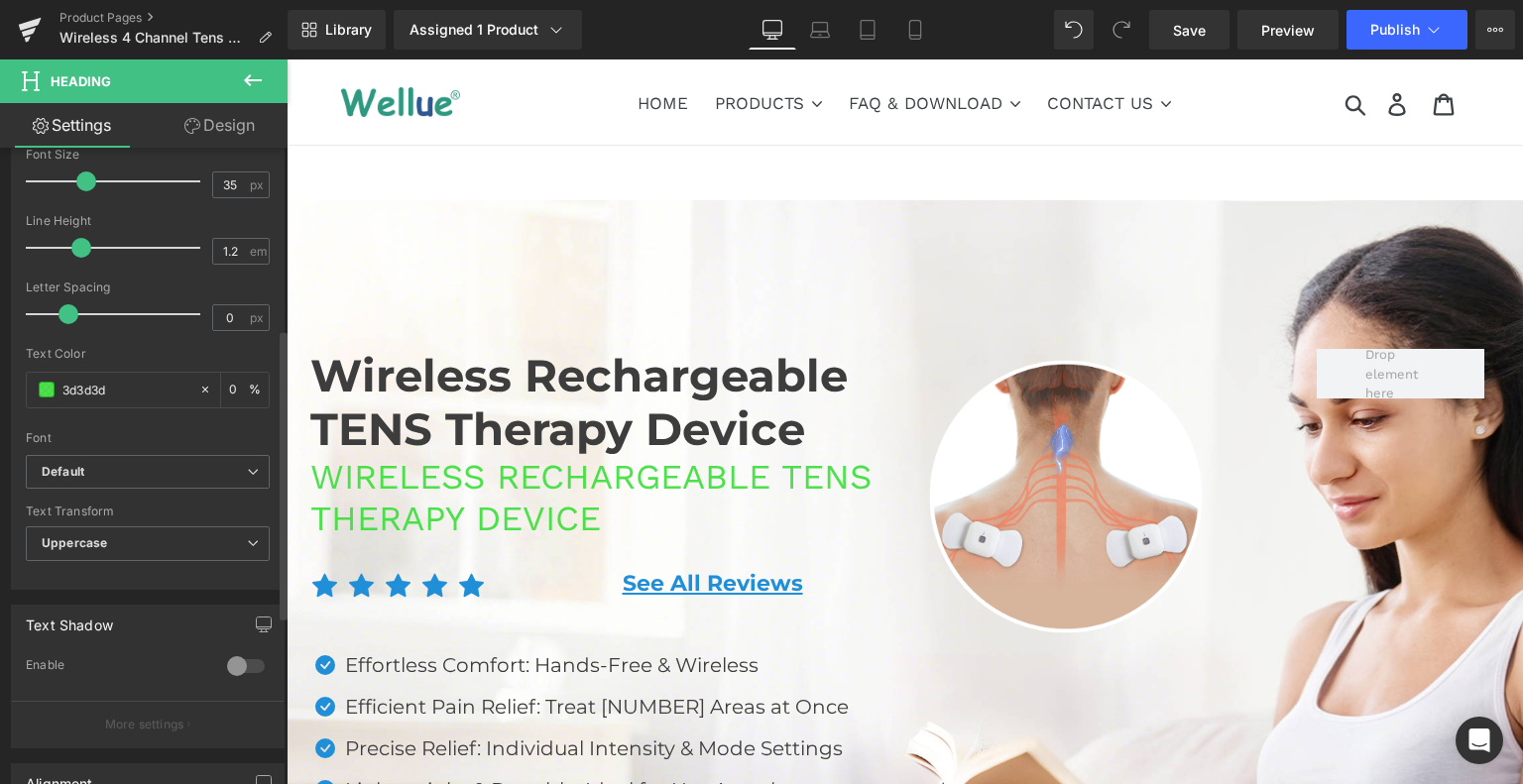 type on "100" 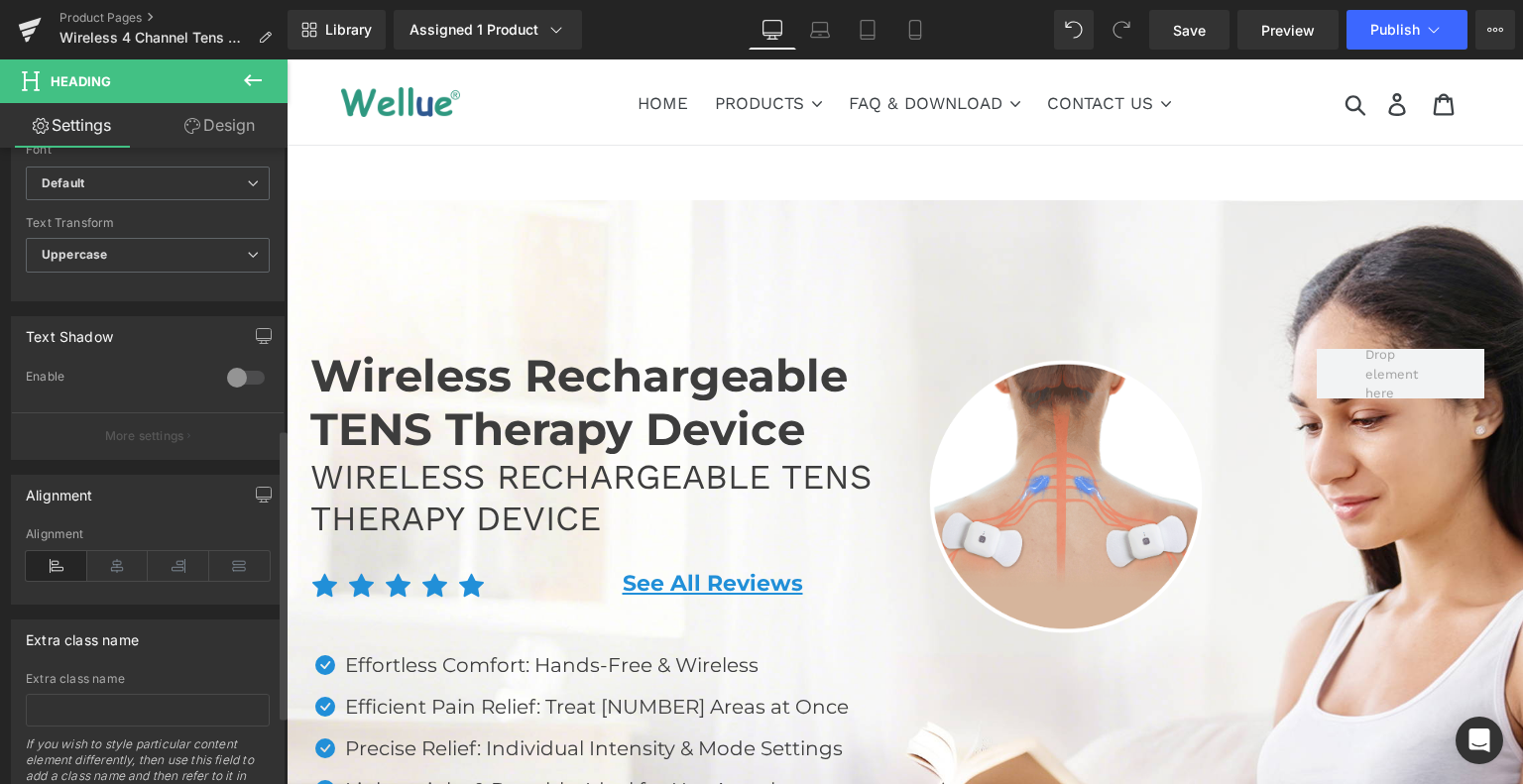scroll, scrollTop: 694, scrollLeft: 0, axis: vertical 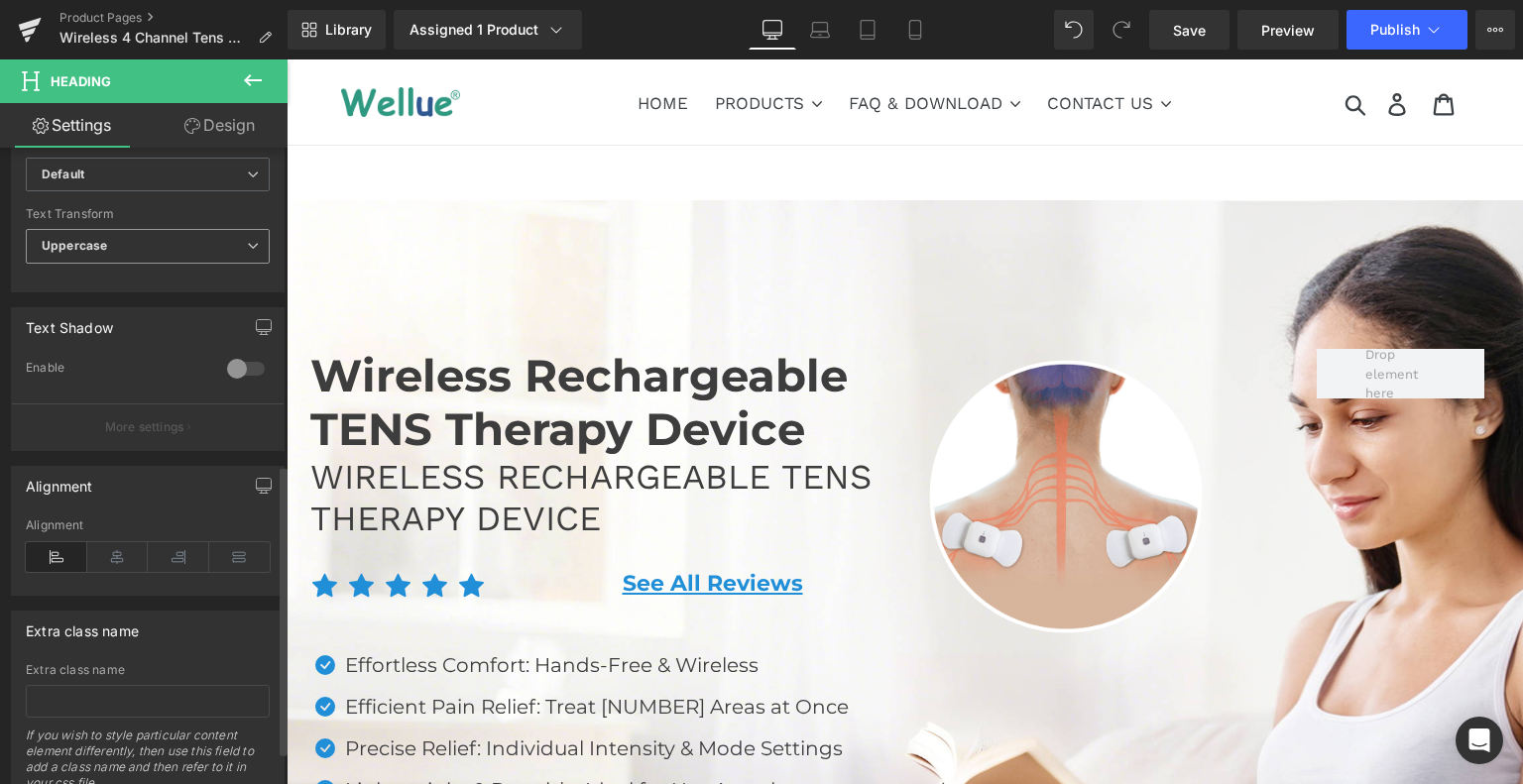 type on "#3d3d3d" 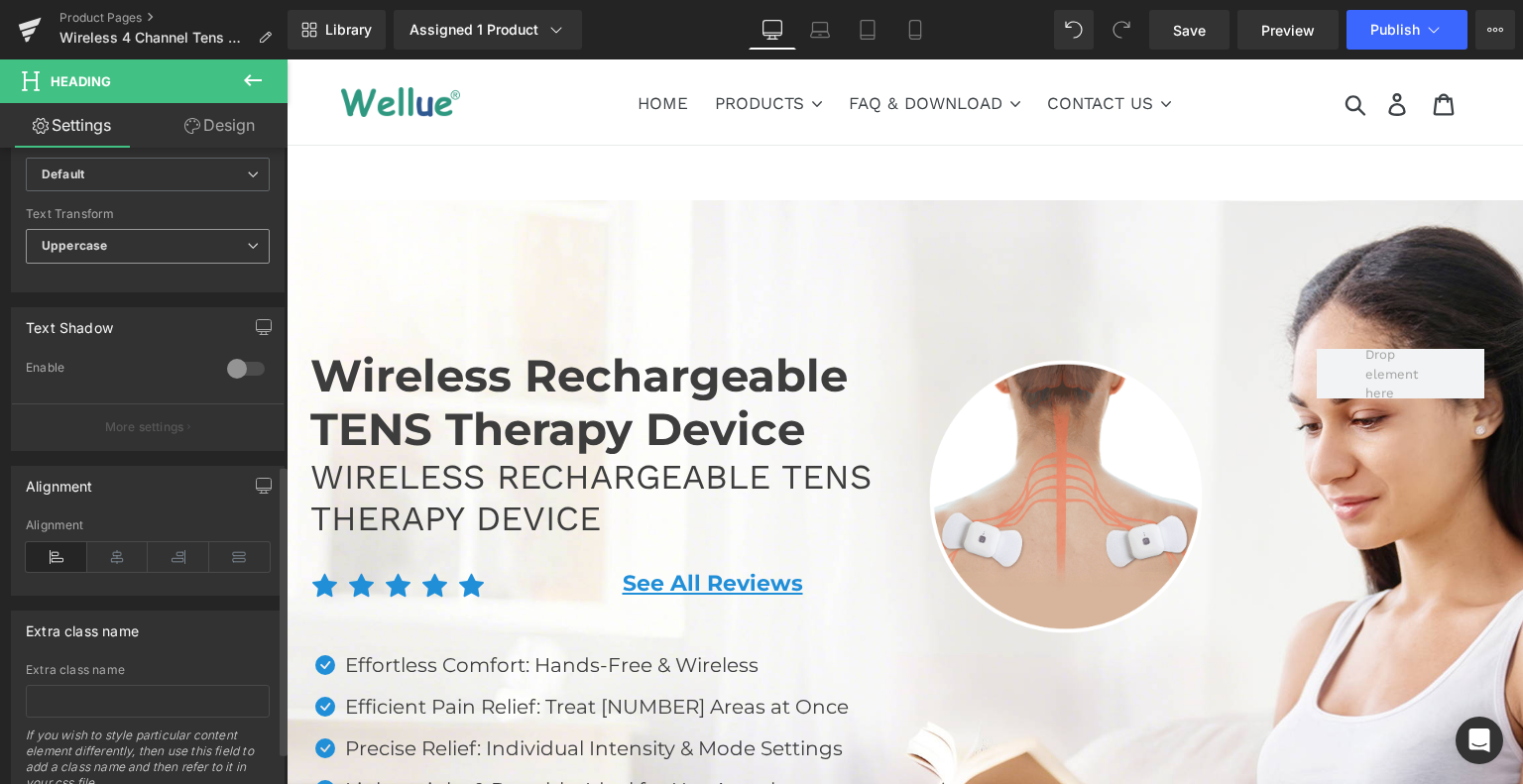 click on "Uppercase" at bounding box center (148, 246) 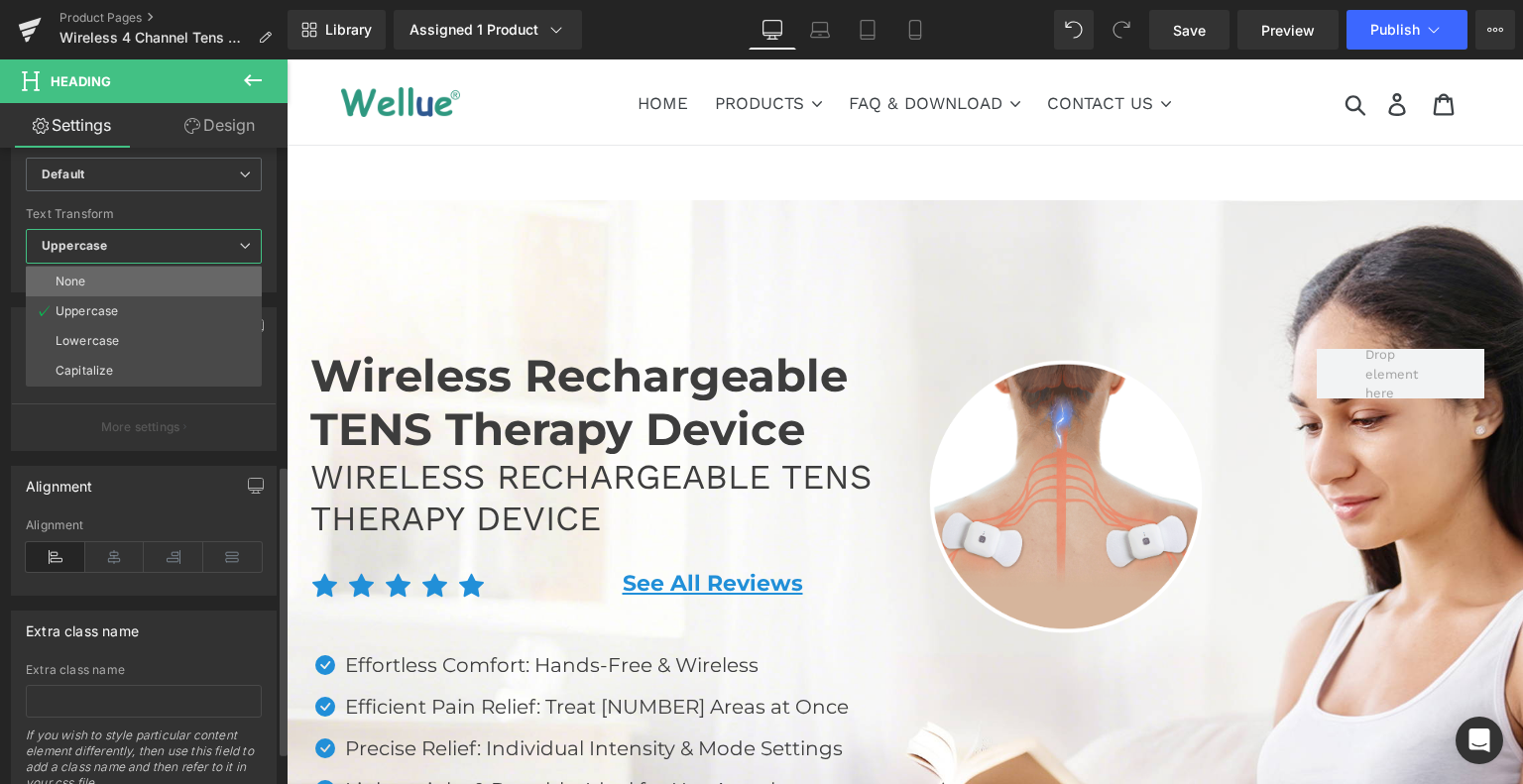 click on "None" at bounding box center [144, 281] 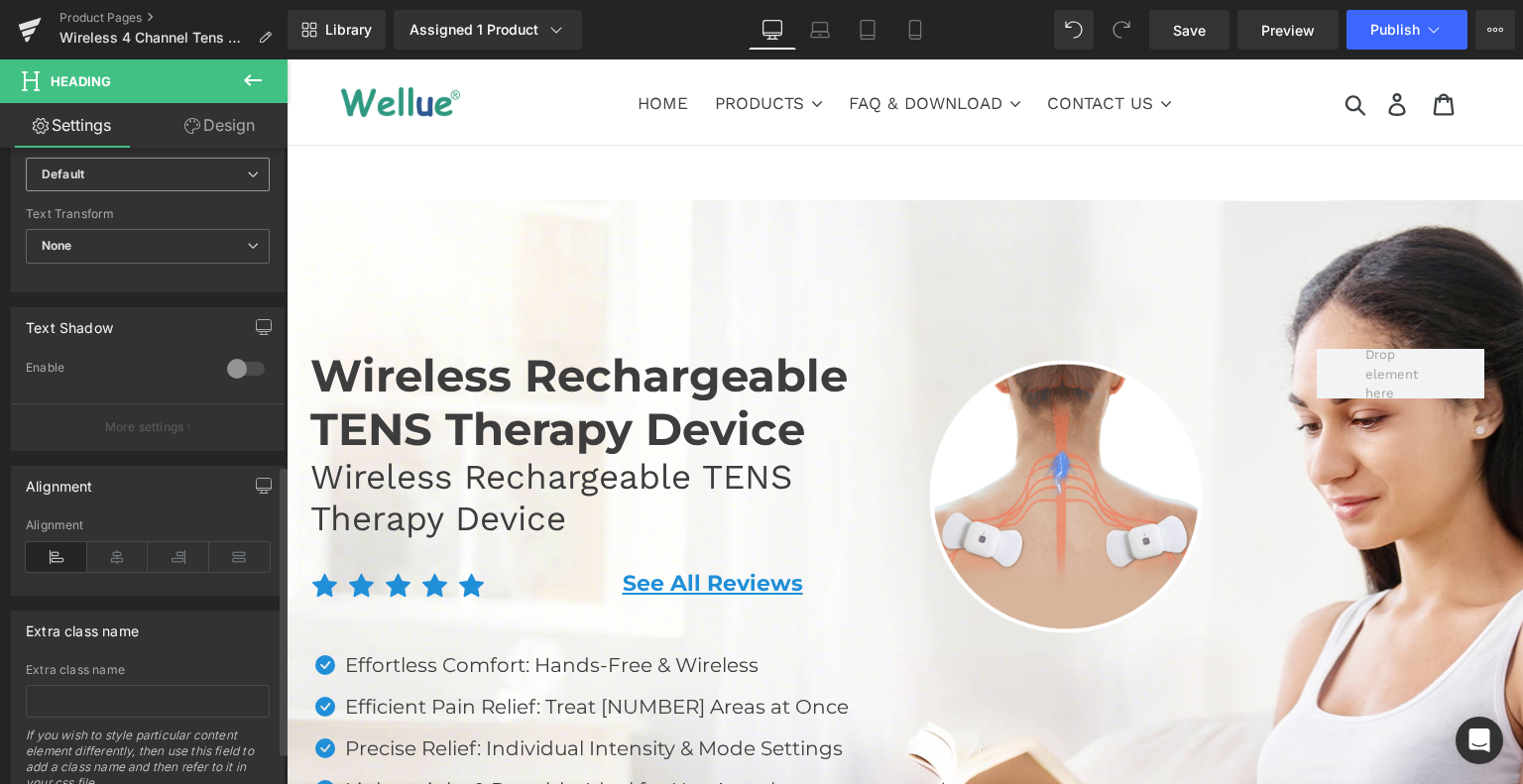 click on "Default" at bounding box center (144, 174) 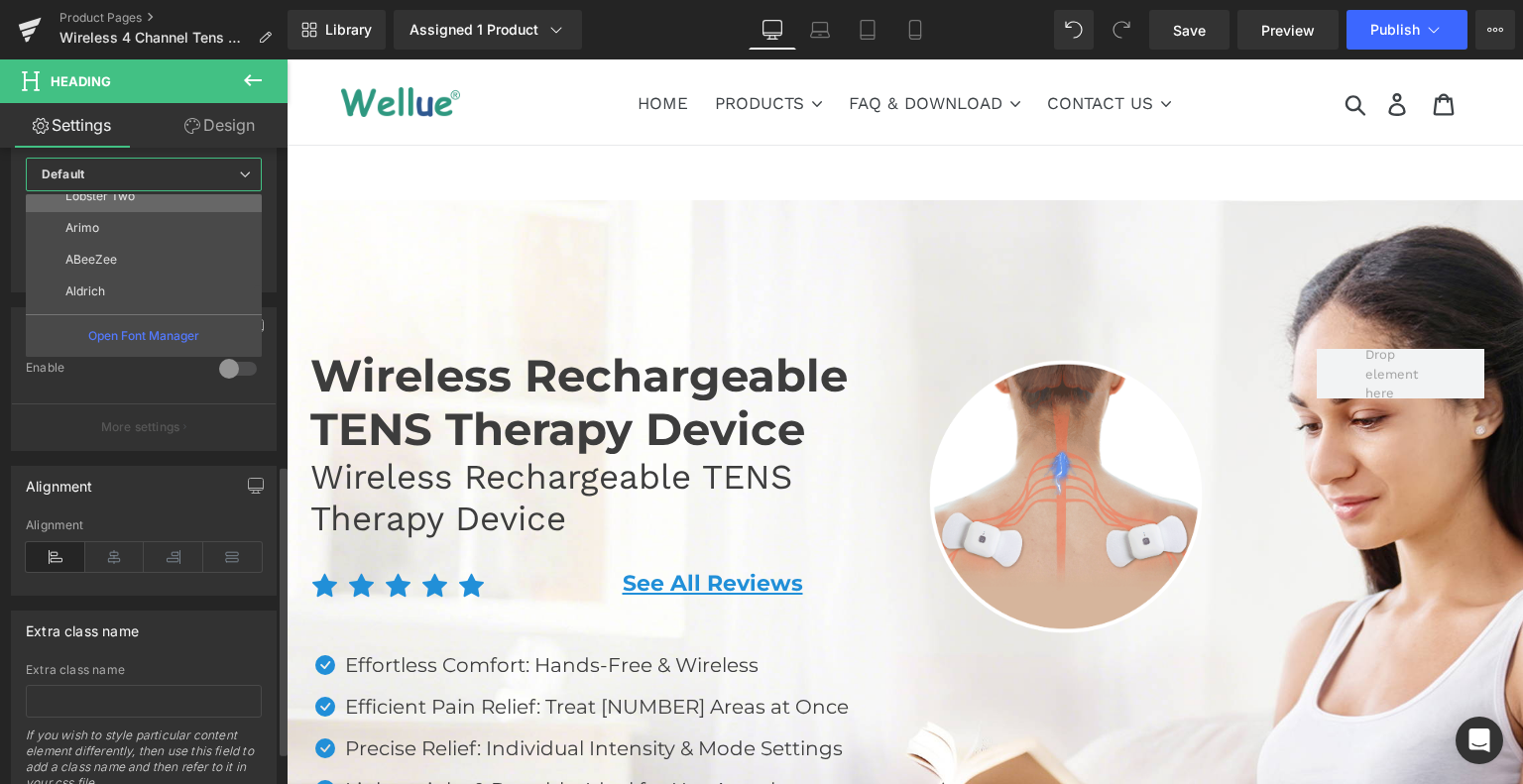 scroll, scrollTop: 579, scrollLeft: 0, axis: vertical 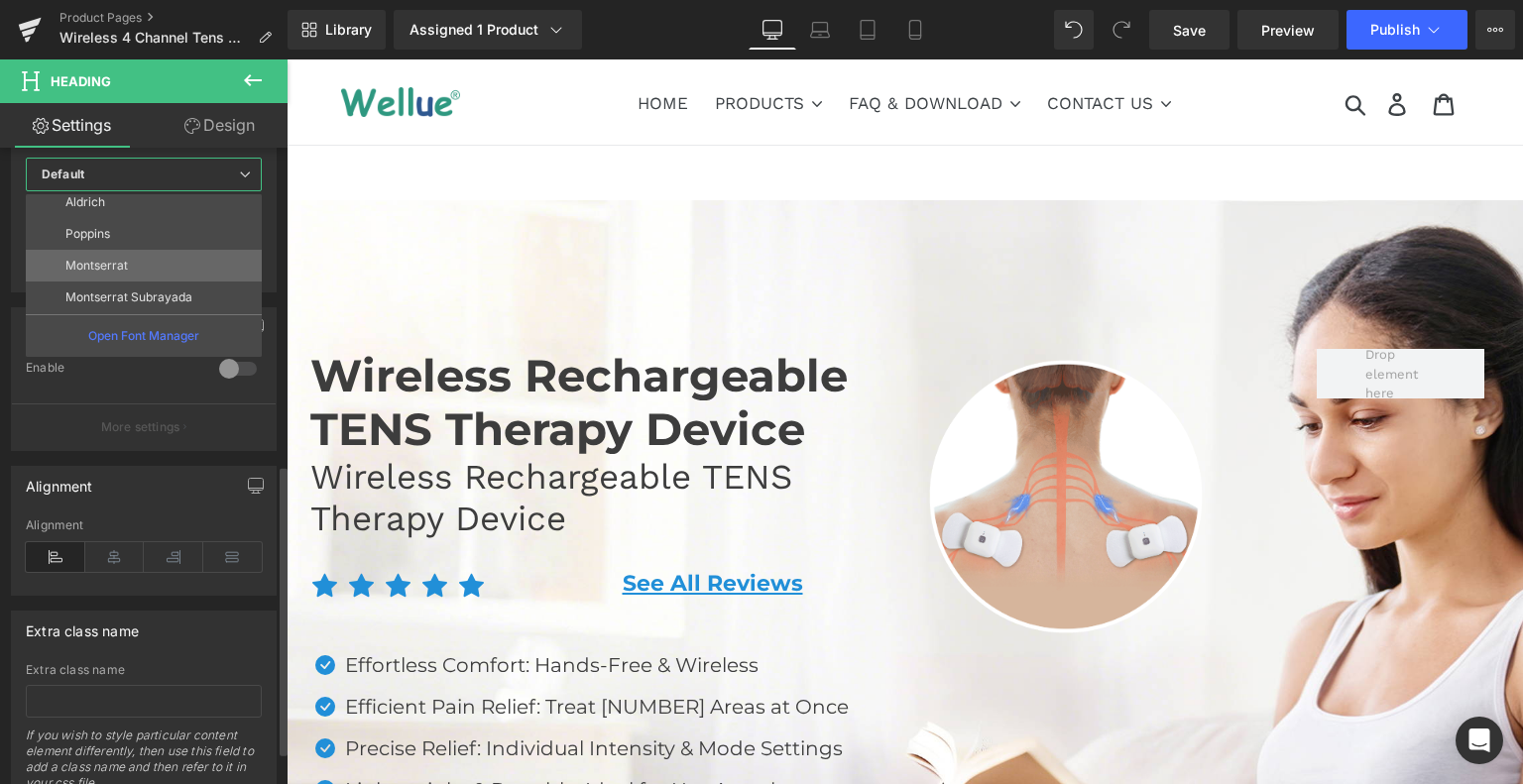 click on "Montserrat" at bounding box center [148, 266] 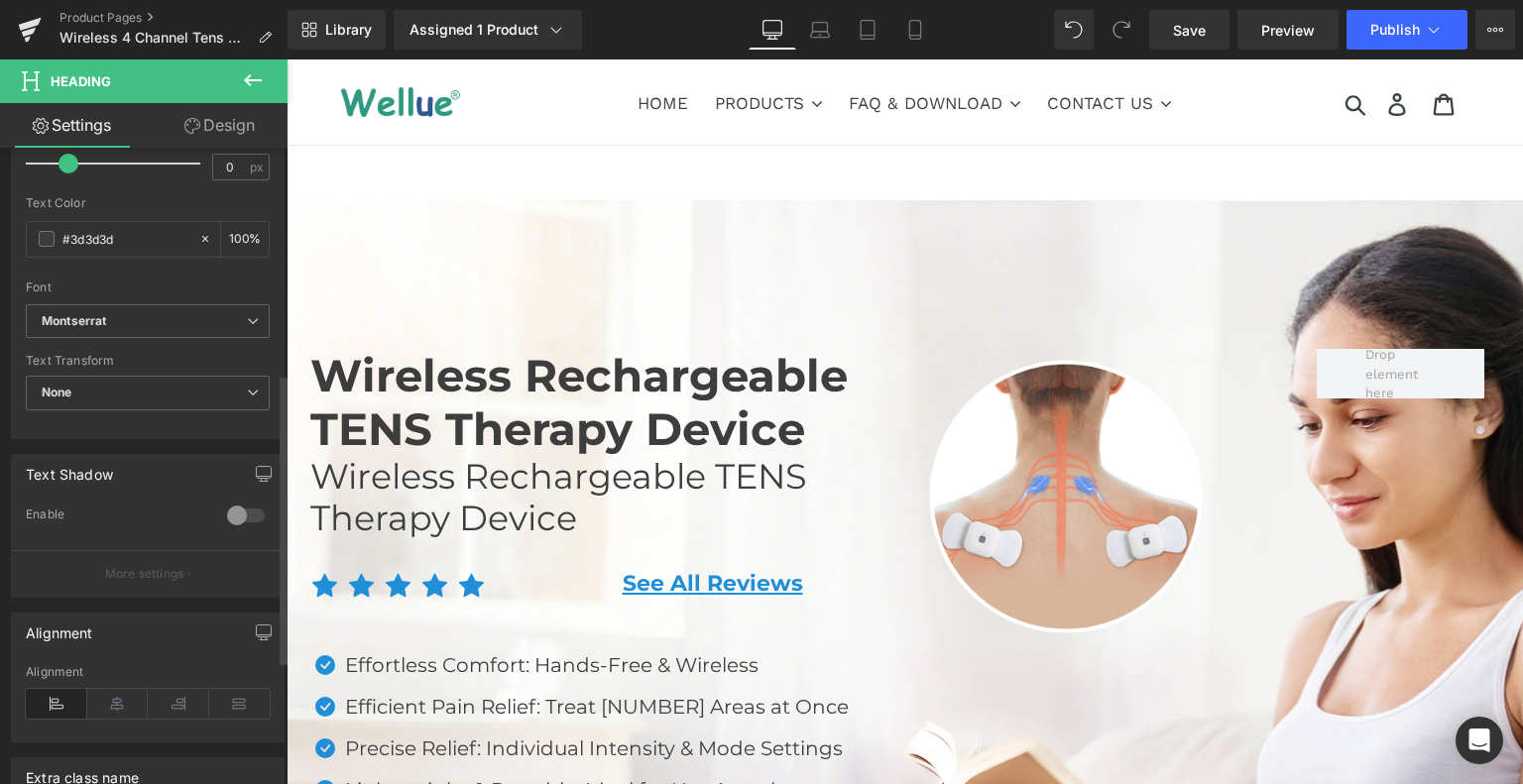 scroll, scrollTop: 496, scrollLeft: 0, axis: vertical 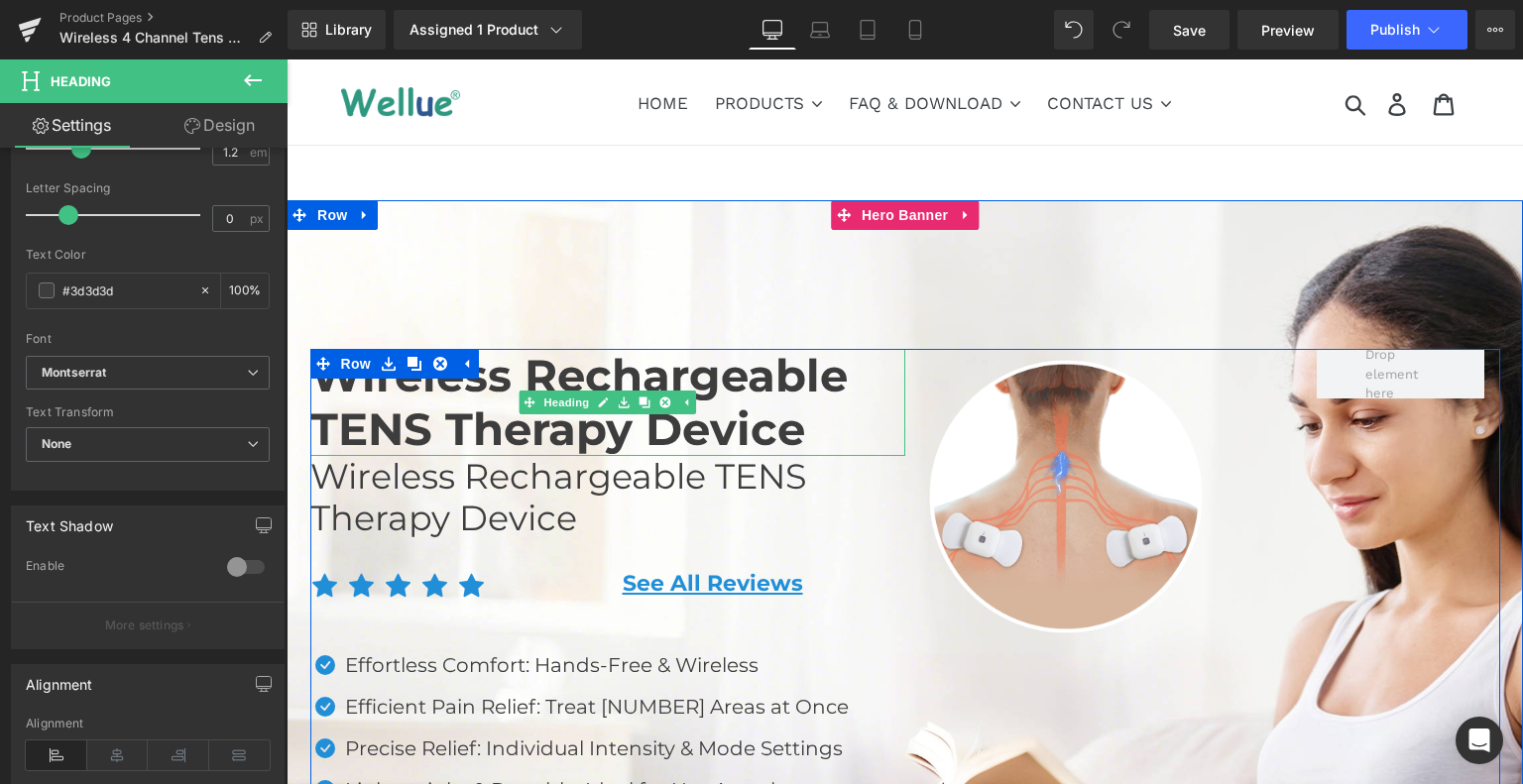 click on "Wireless Rechargeable TENS Therapy Device" at bounding box center [608, 402] 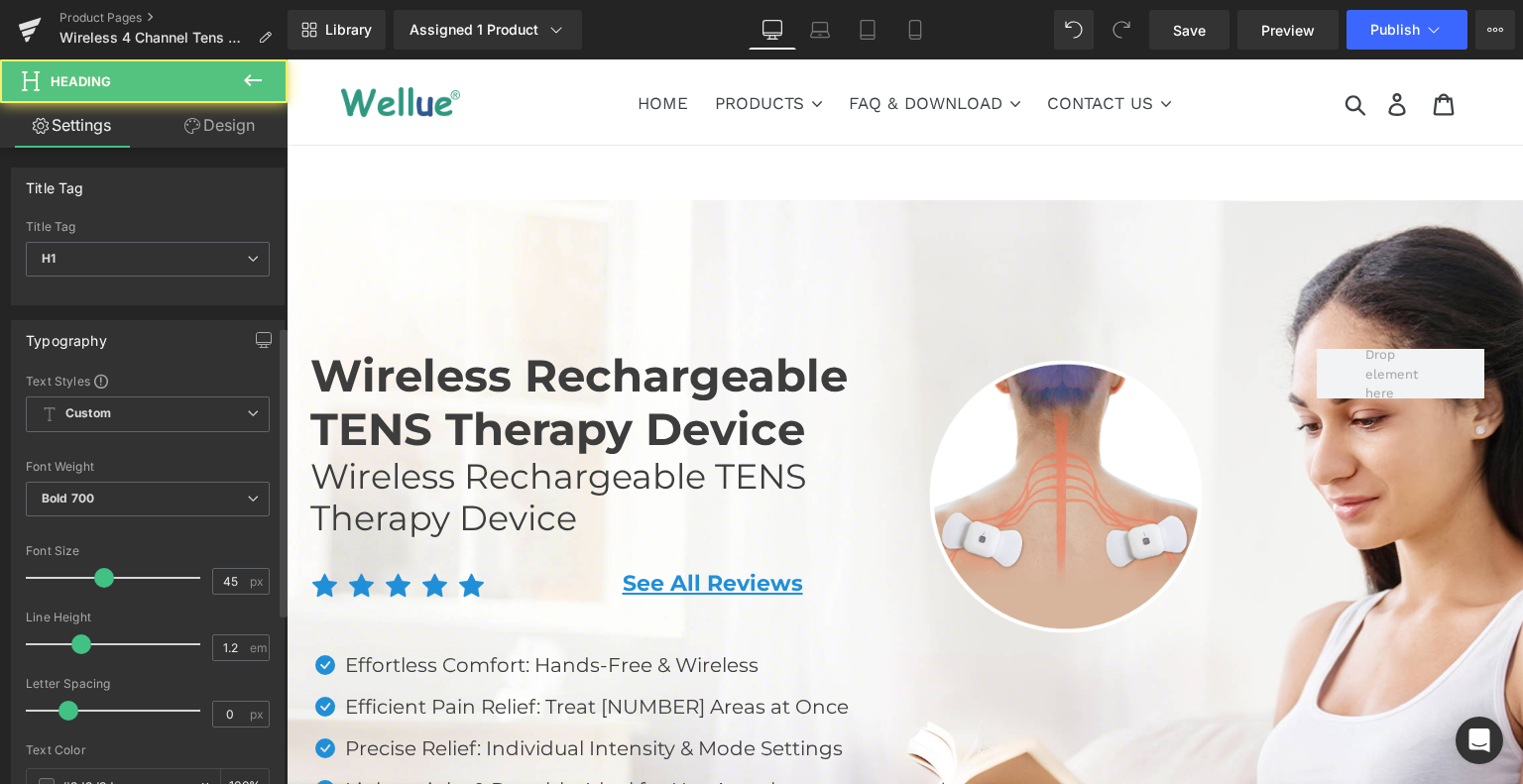 scroll, scrollTop: 496, scrollLeft: 0, axis: vertical 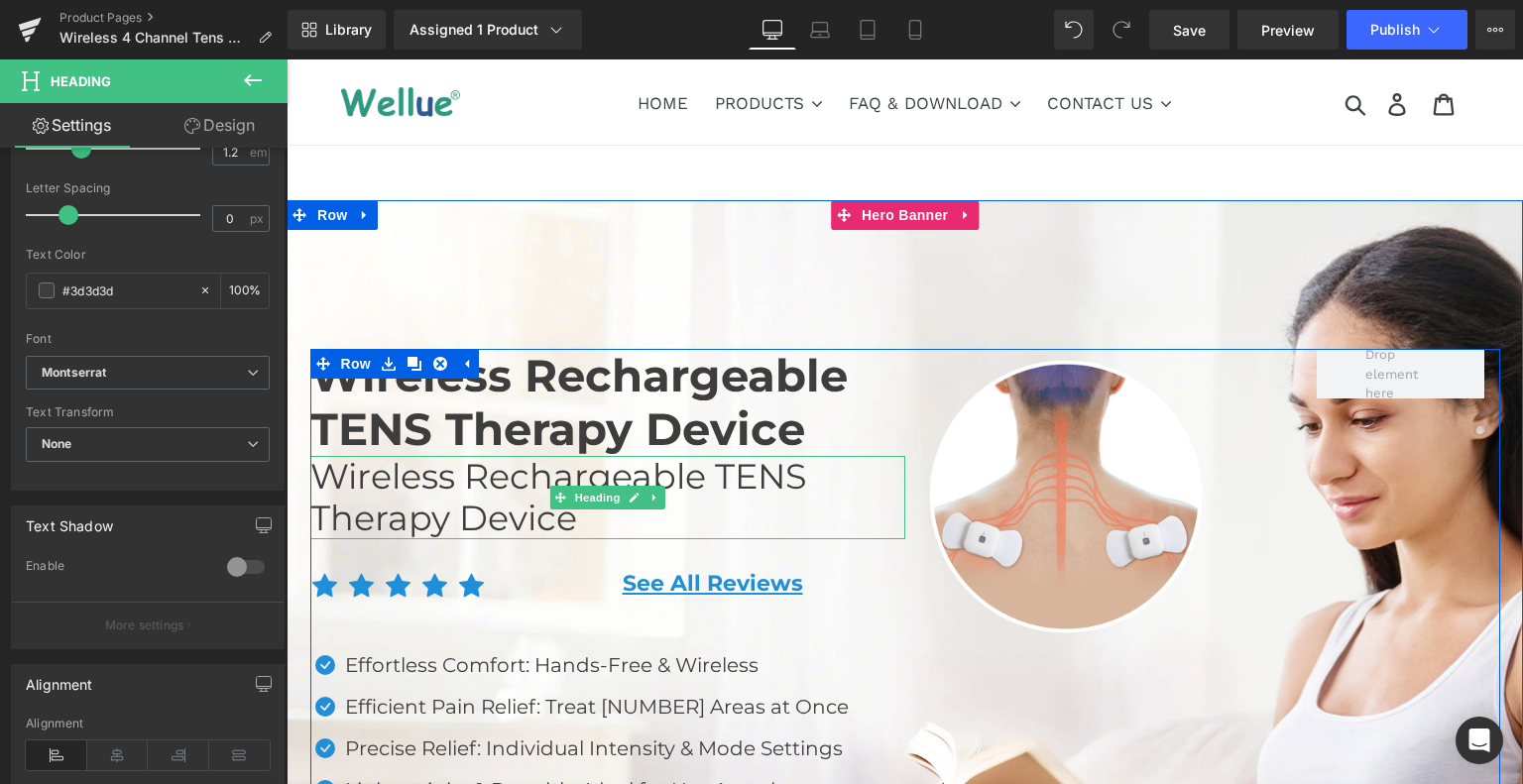 click on "Wireless Rechargeable TENS Therapy Device" at bounding box center (608, 498) 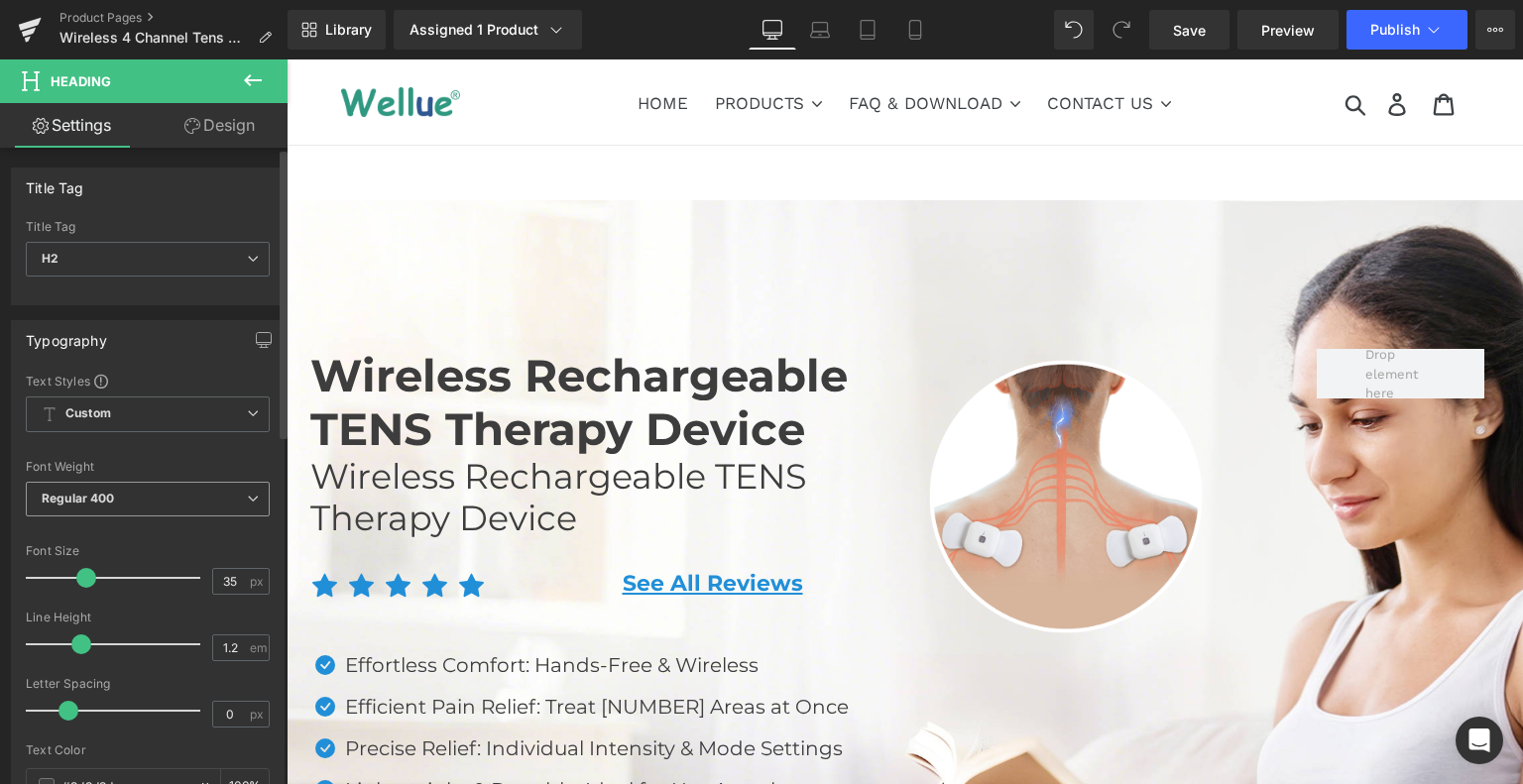 click on "Regular 400" at bounding box center [148, 499] 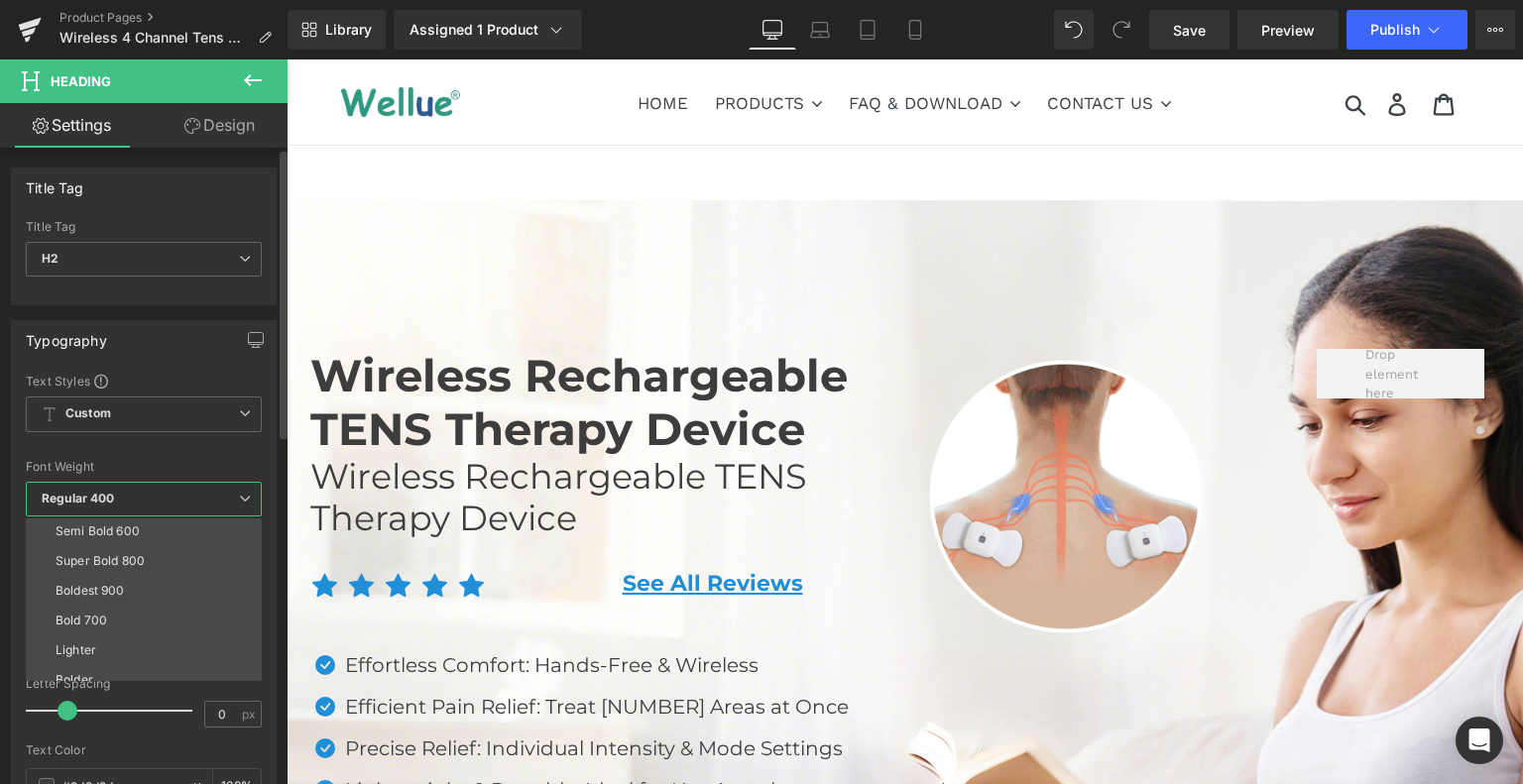 scroll, scrollTop: 165, scrollLeft: 0, axis: vertical 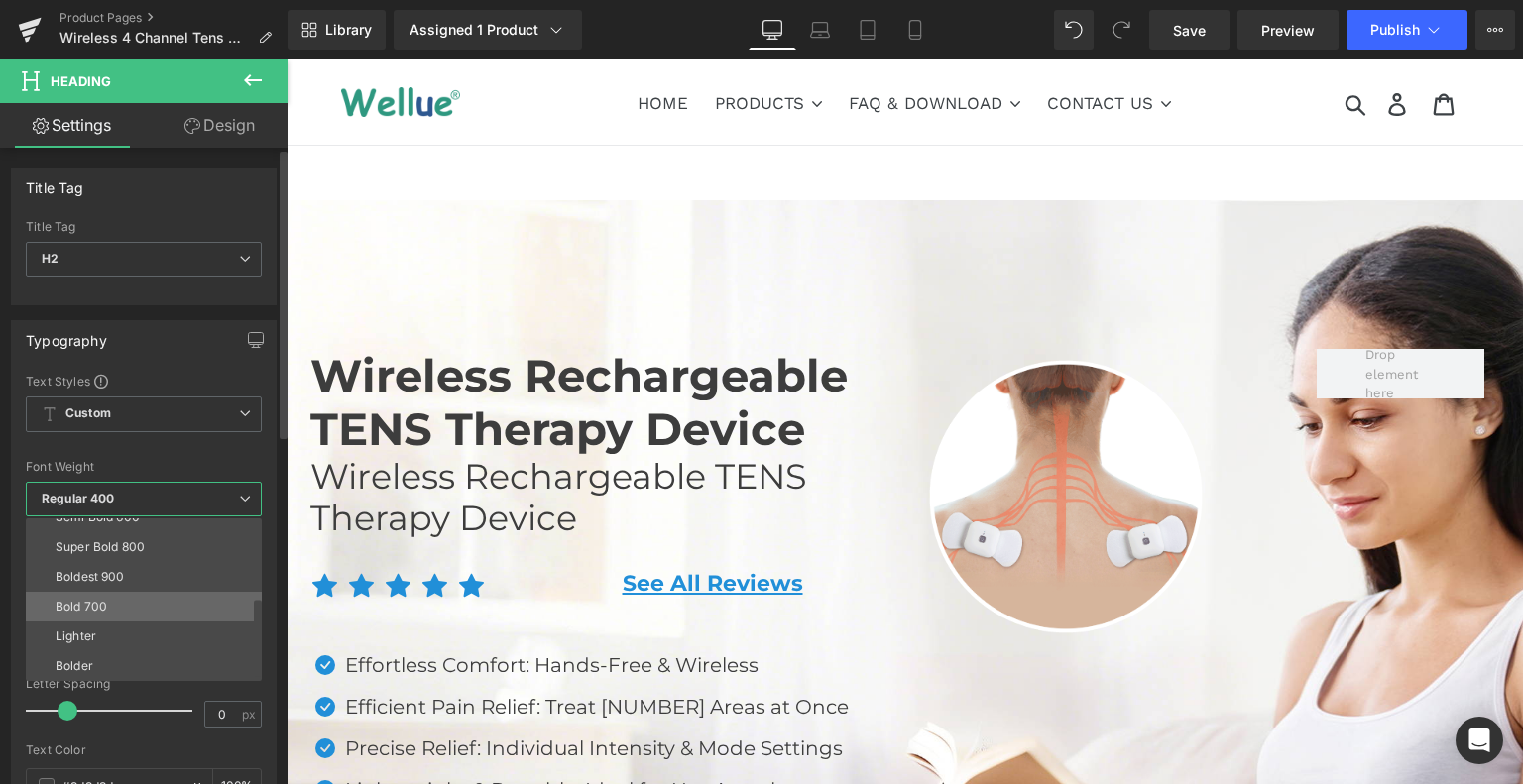 click on "Bold 700" at bounding box center (148, 607) 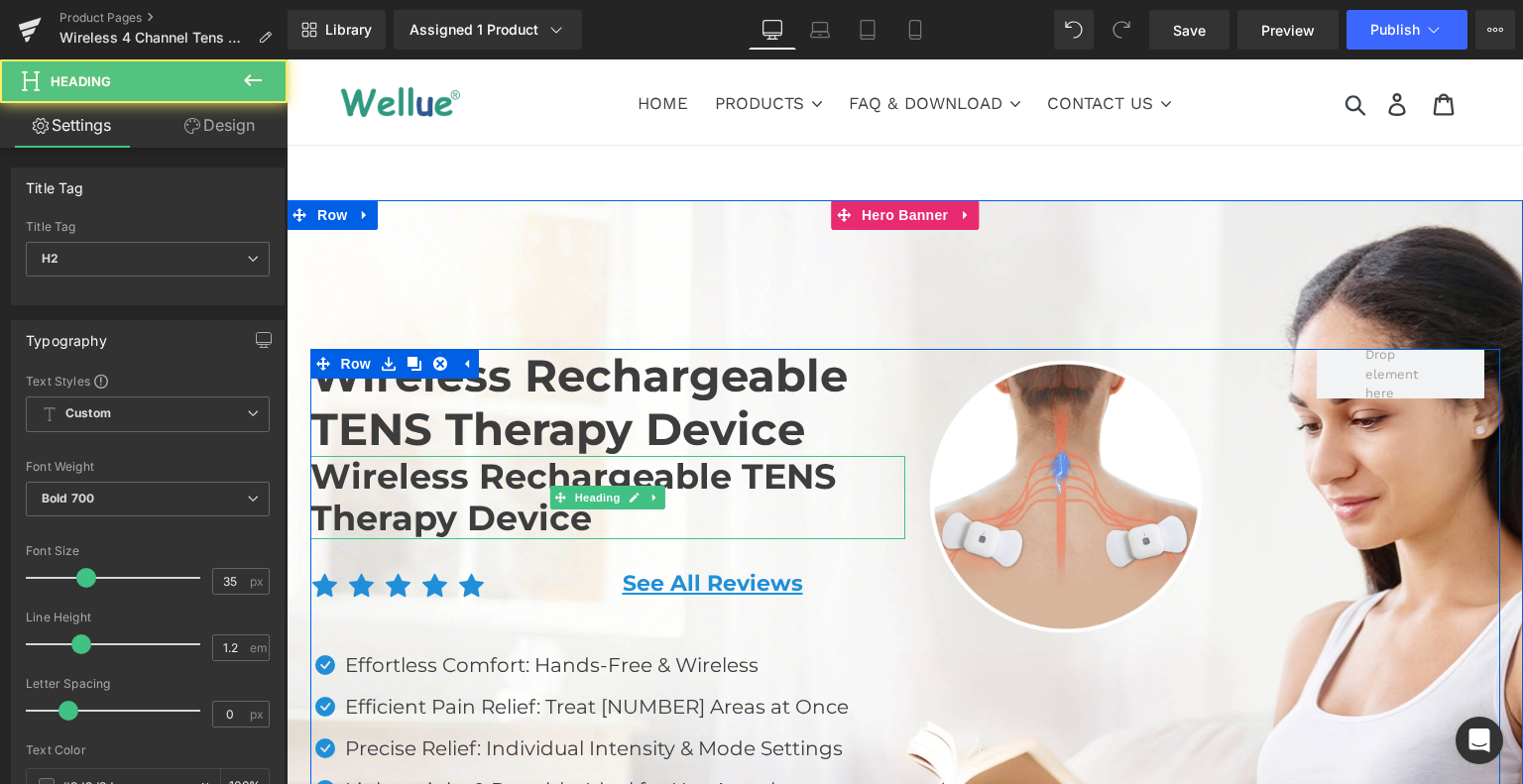 click on "Wireless Rechargeable TENS Therapy Device" at bounding box center (608, 498) 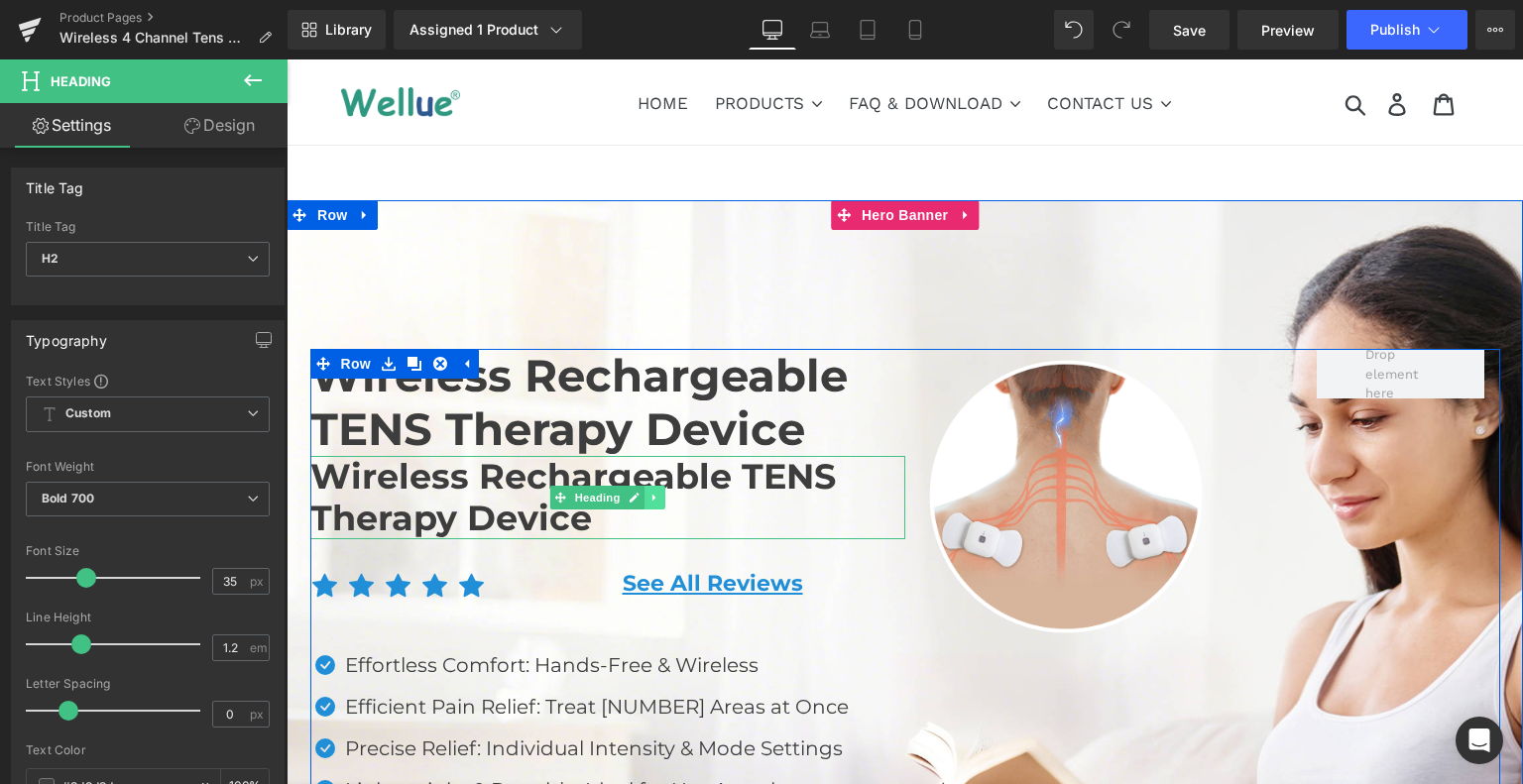 click at bounding box center (654, 498) 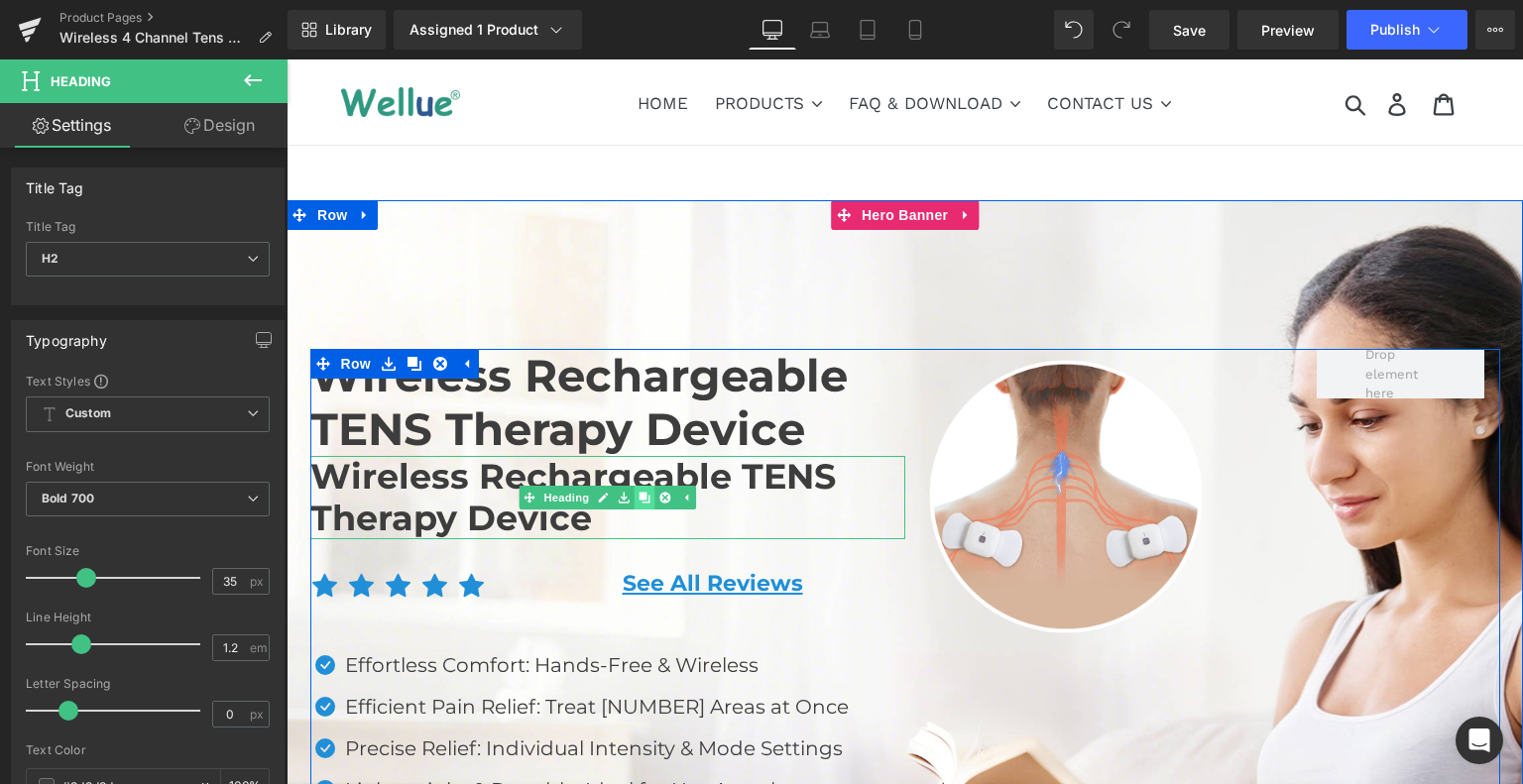 click at bounding box center [644, 498] 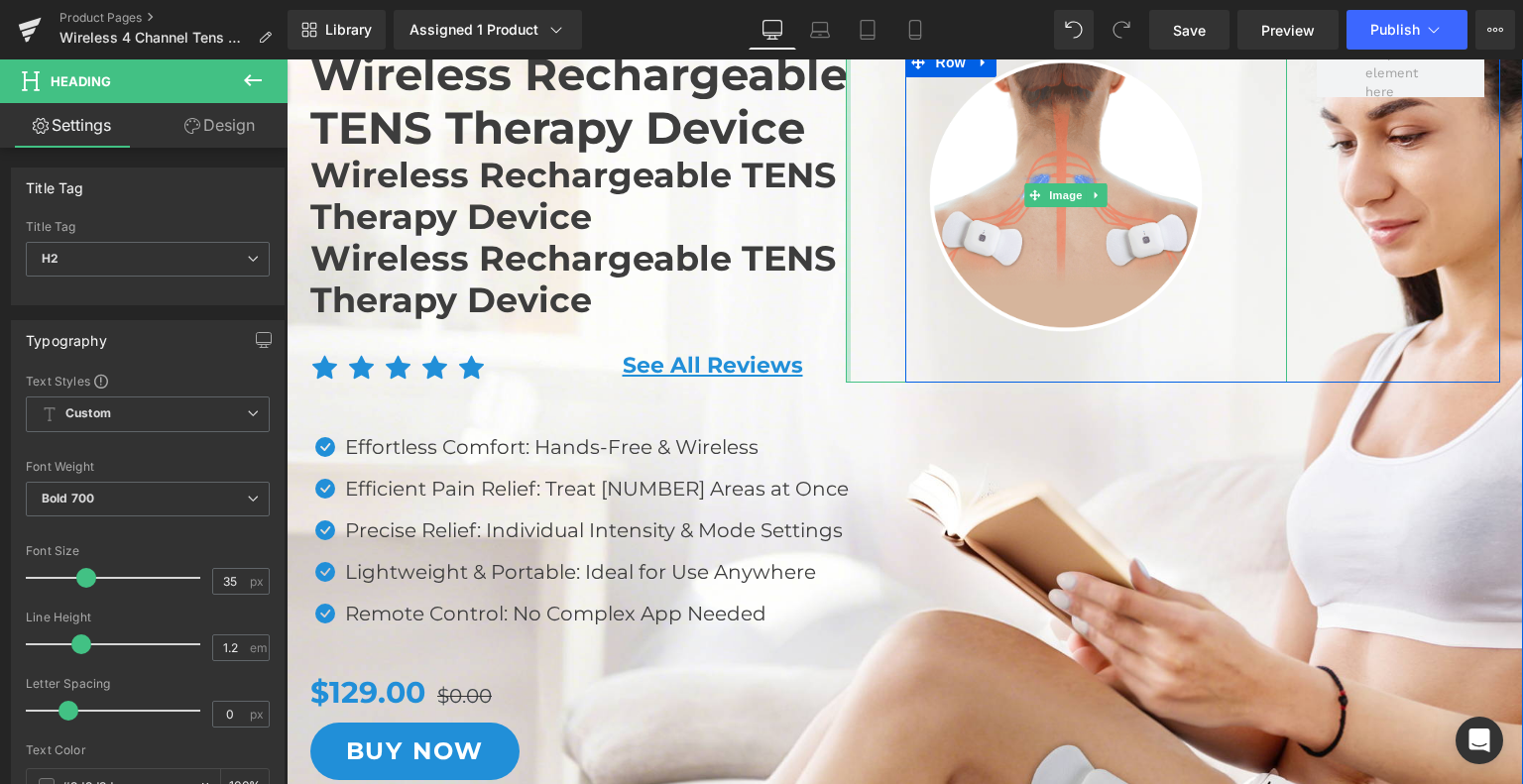 scroll, scrollTop: 103, scrollLeft: 0, axis: vertical 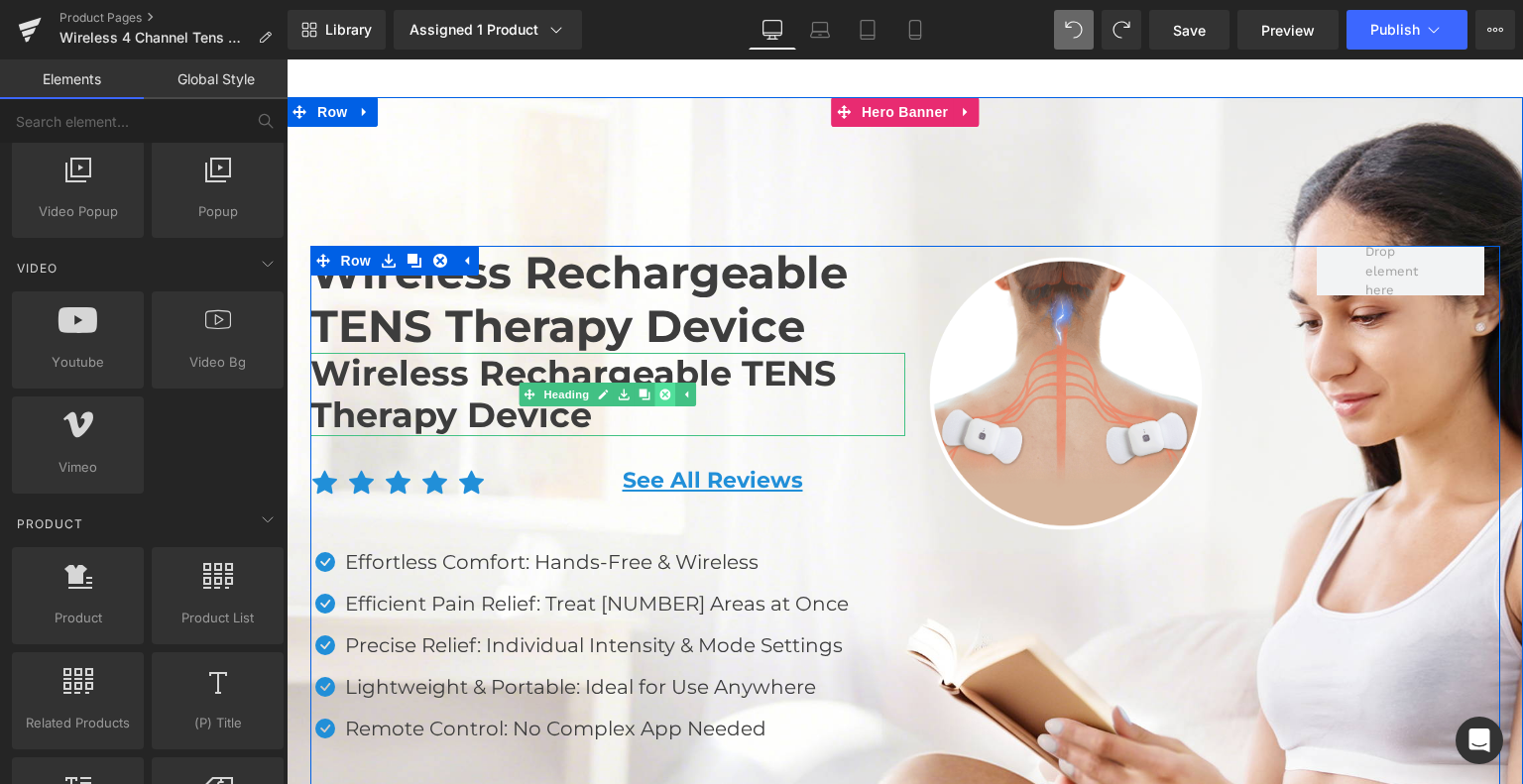click 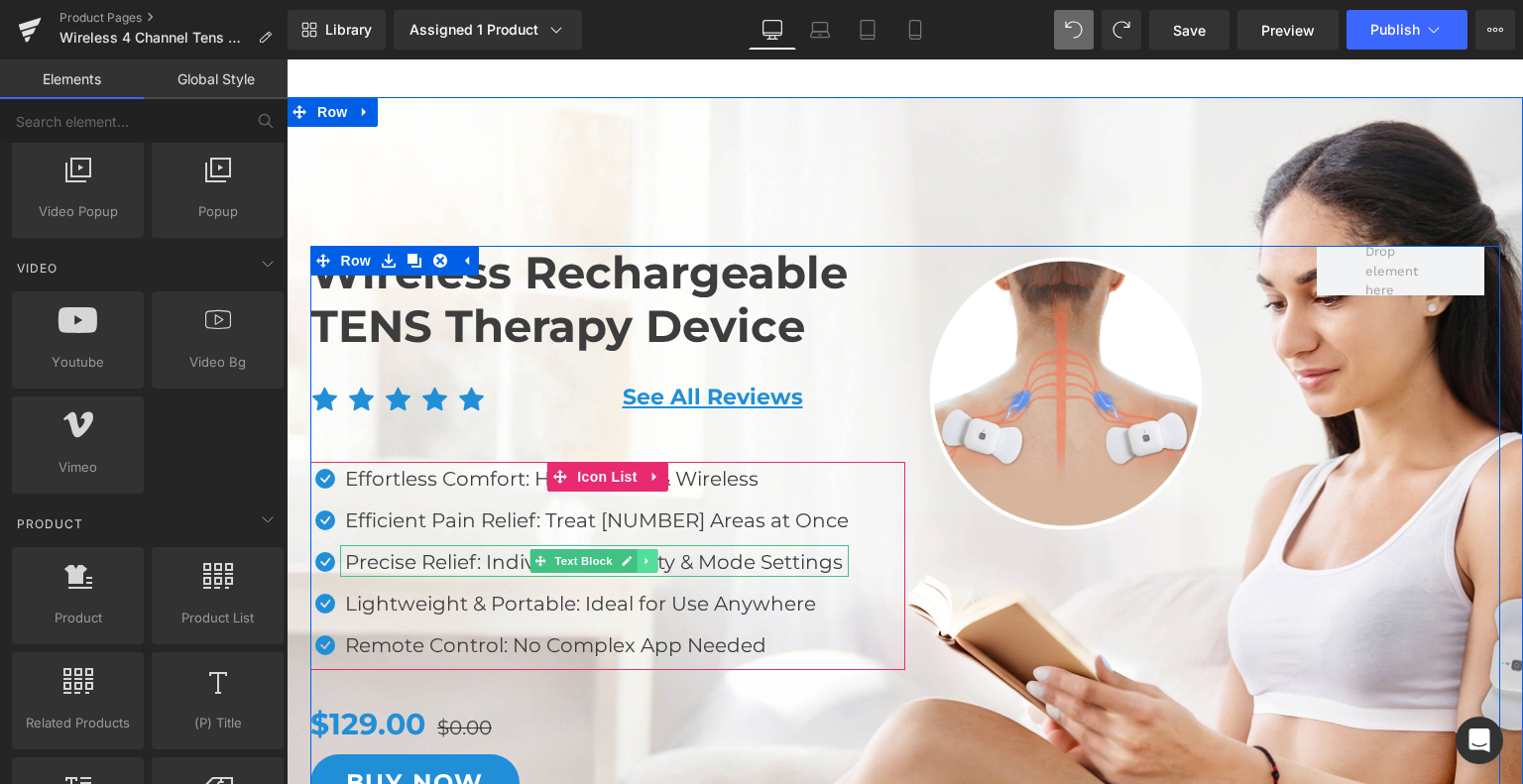 click 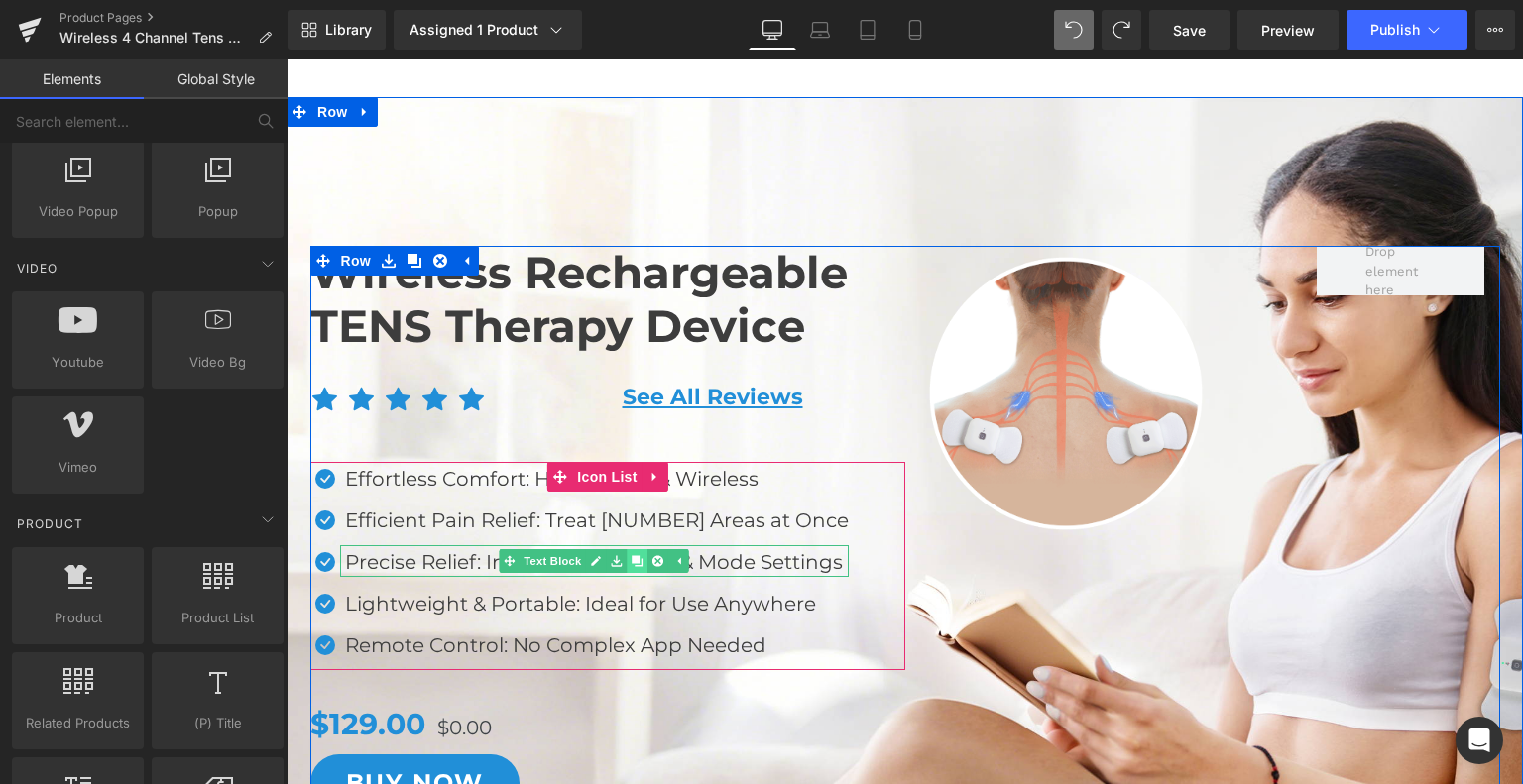 click 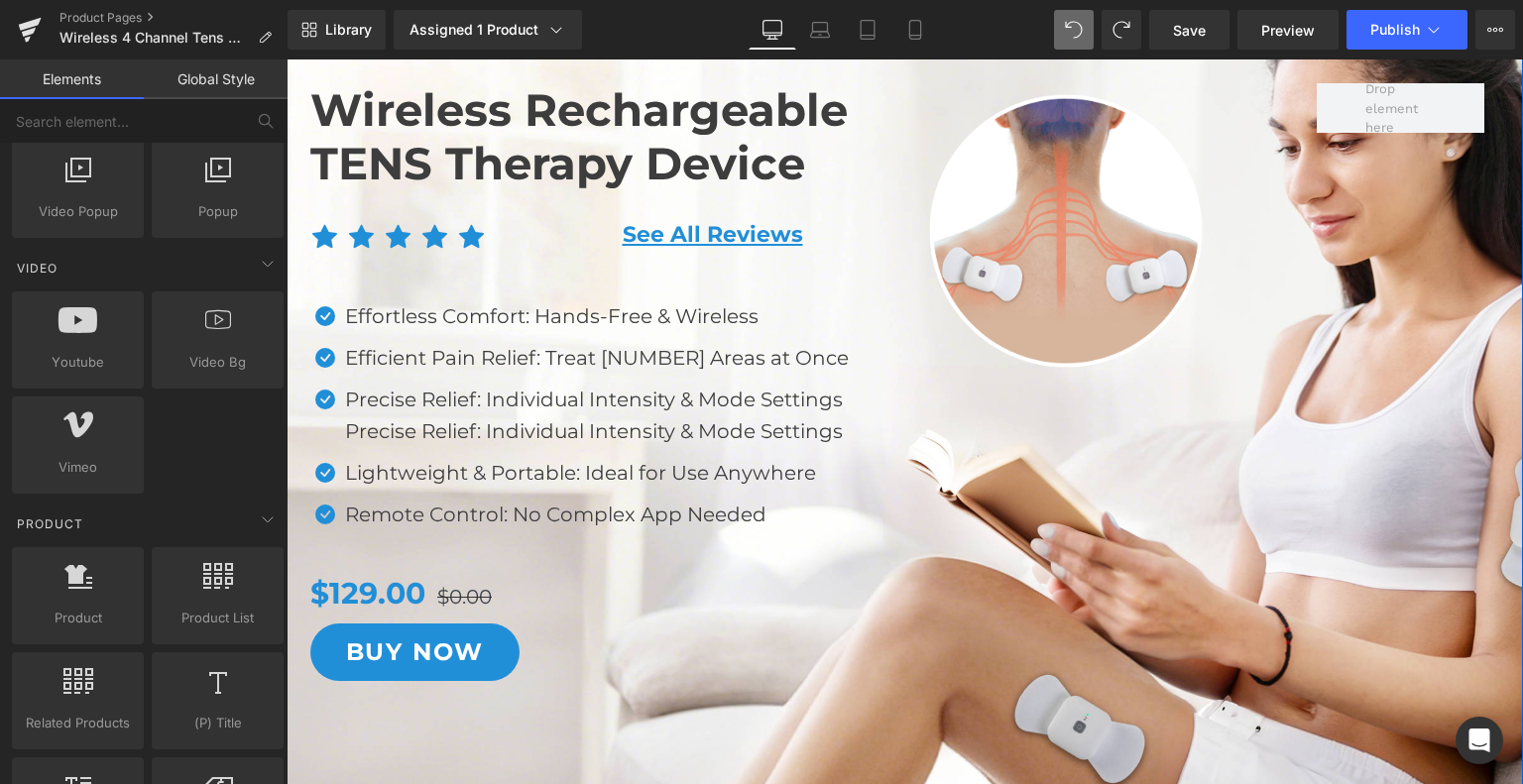 scroll, scrollTop: 167, scrollLeft: 0, axis: vertical 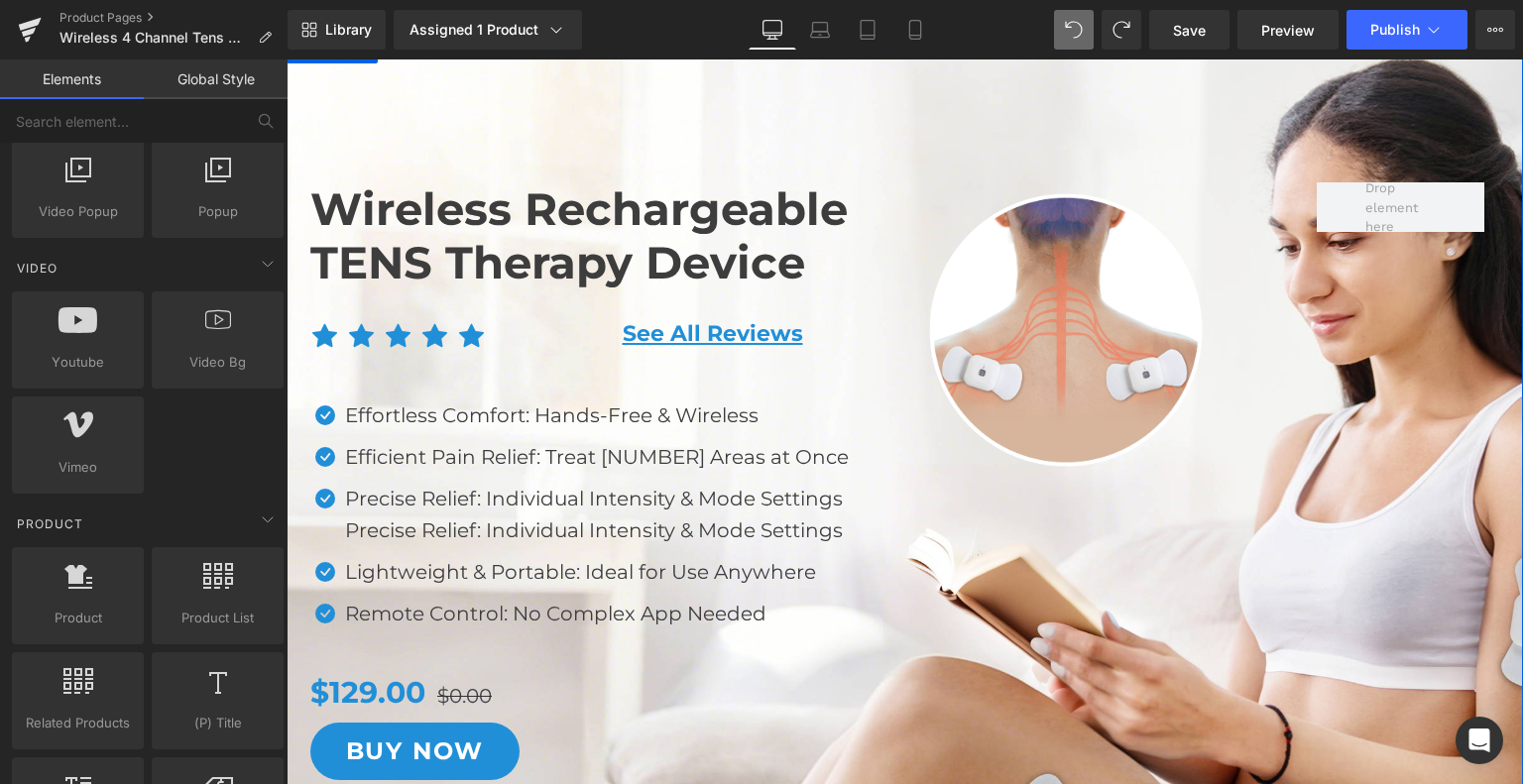 click on "Precise Relief: Individual Intensity & Mode Settings" at bounding box center [597, 530] 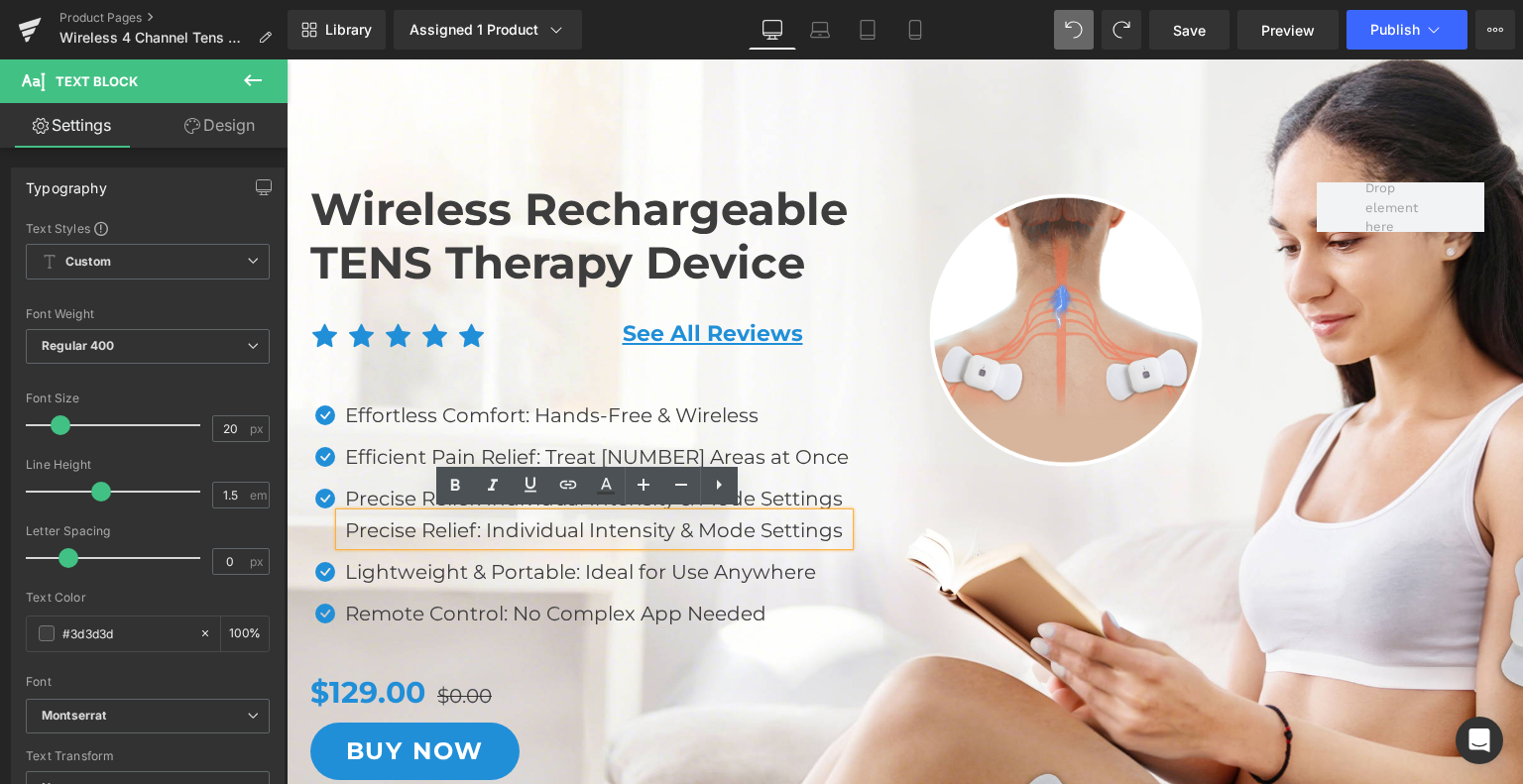 click on "Wireless Rechargeable TENS Therapy Device
Heading
Icon
Icon
Icon
Icon
Icon
Icon List Hoz
See All Reviews
Heading
Row
Icon
Effortless Comfort: Hands-Free & Wireless" at bounding box center (905, 481) 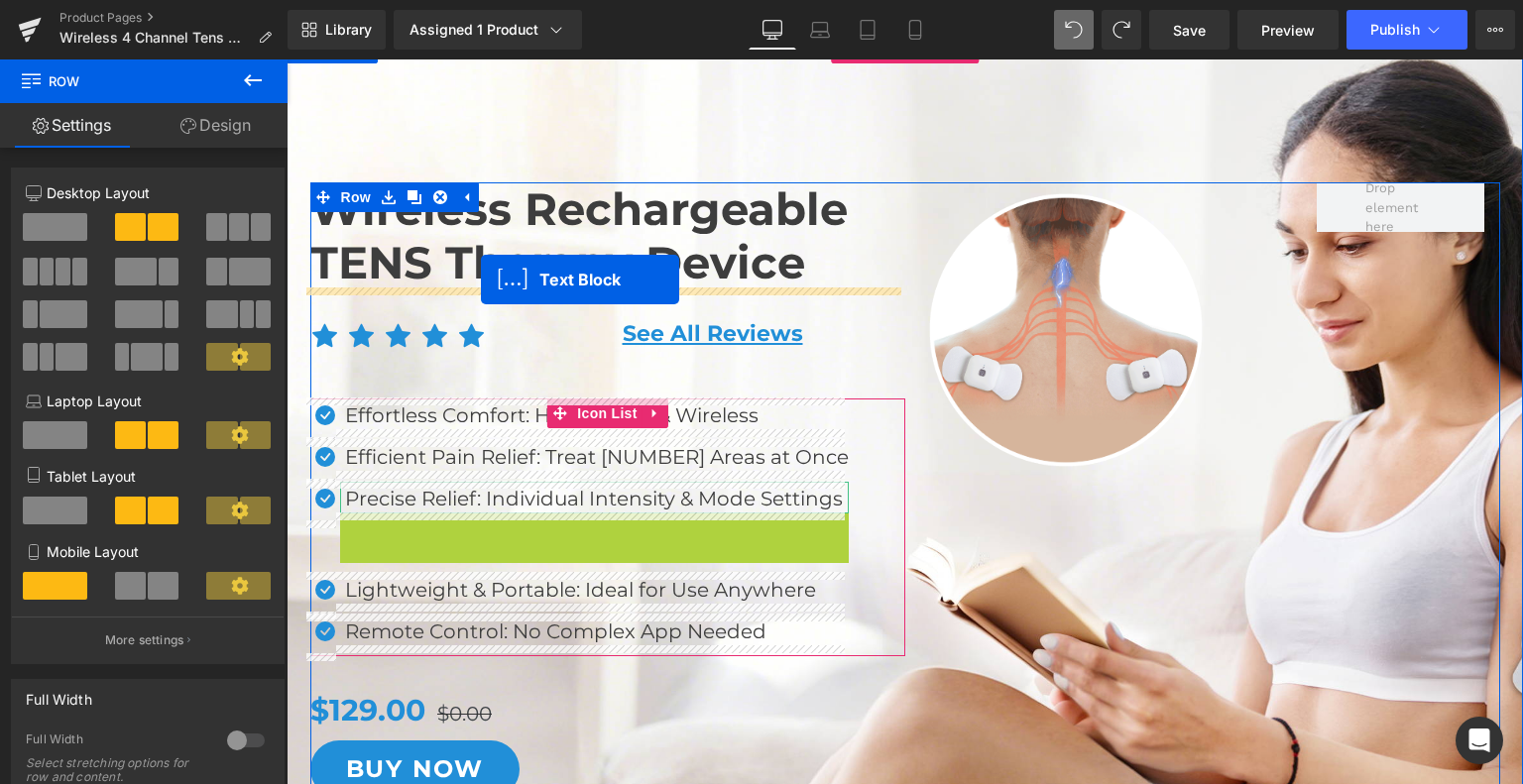 drag, startPoint x: 529, startPoint y: 525, endPoint x: 481, endPoint y: 280, distance: 249.65777 